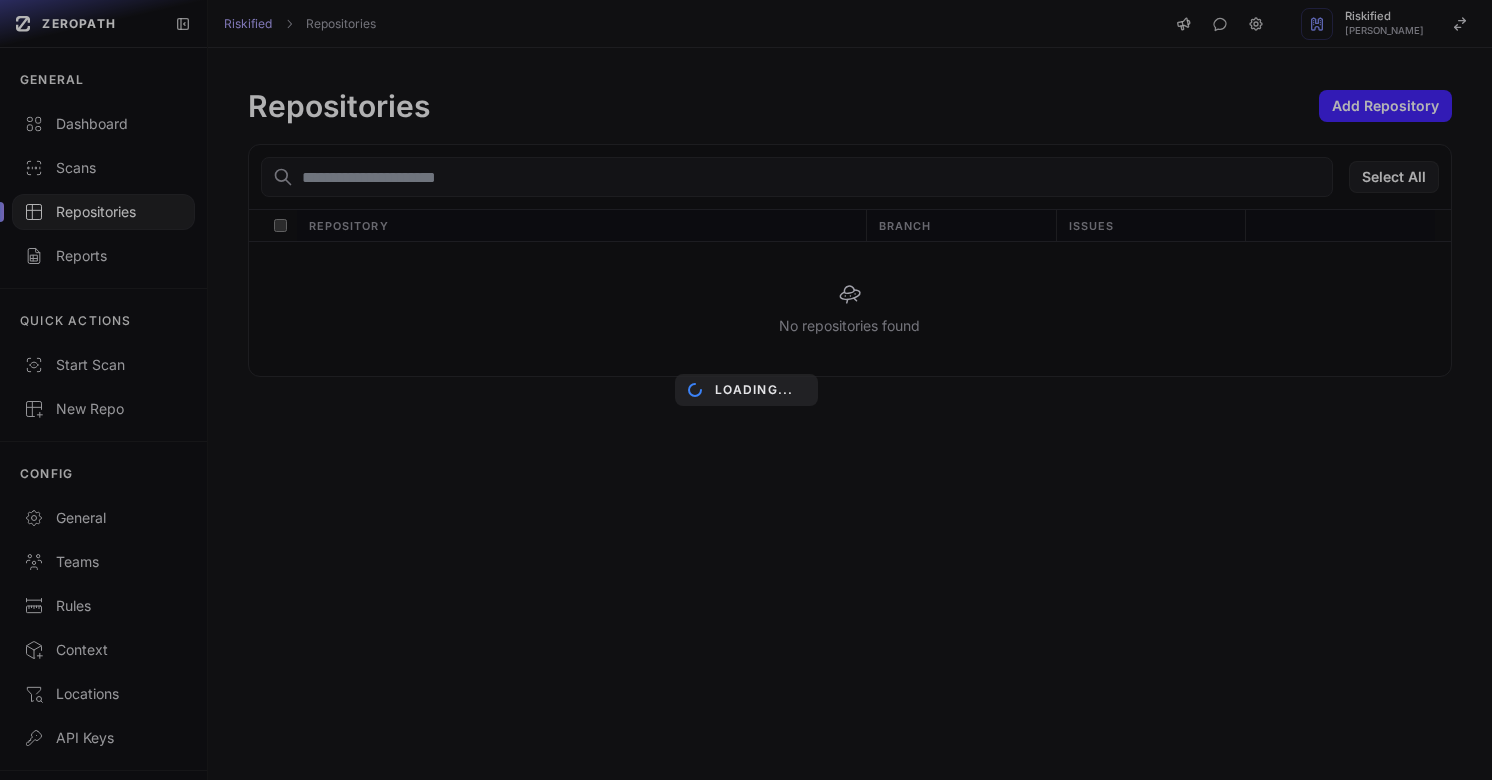 scroll, scrollTop: 0, scrollLeft: 0, axis: both 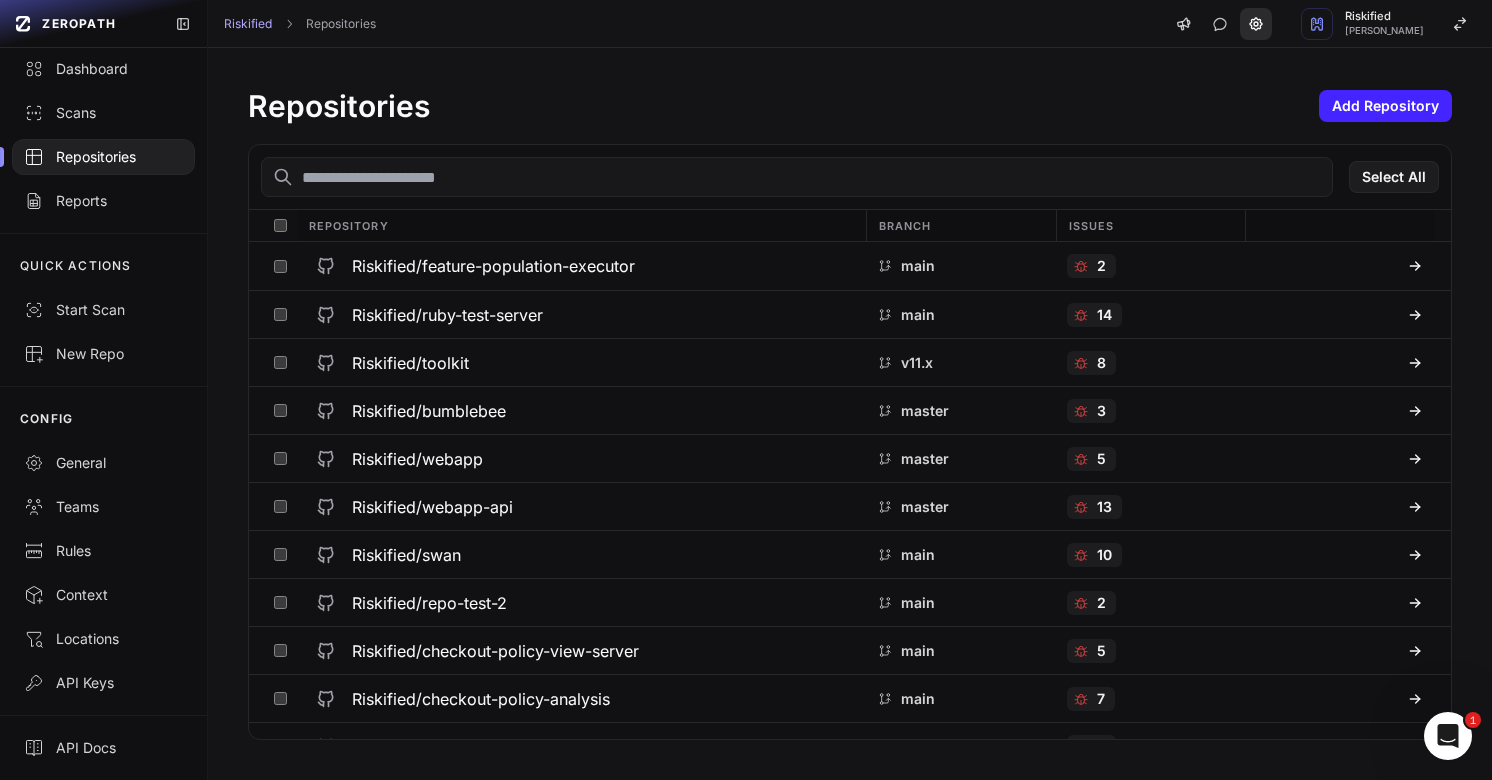click 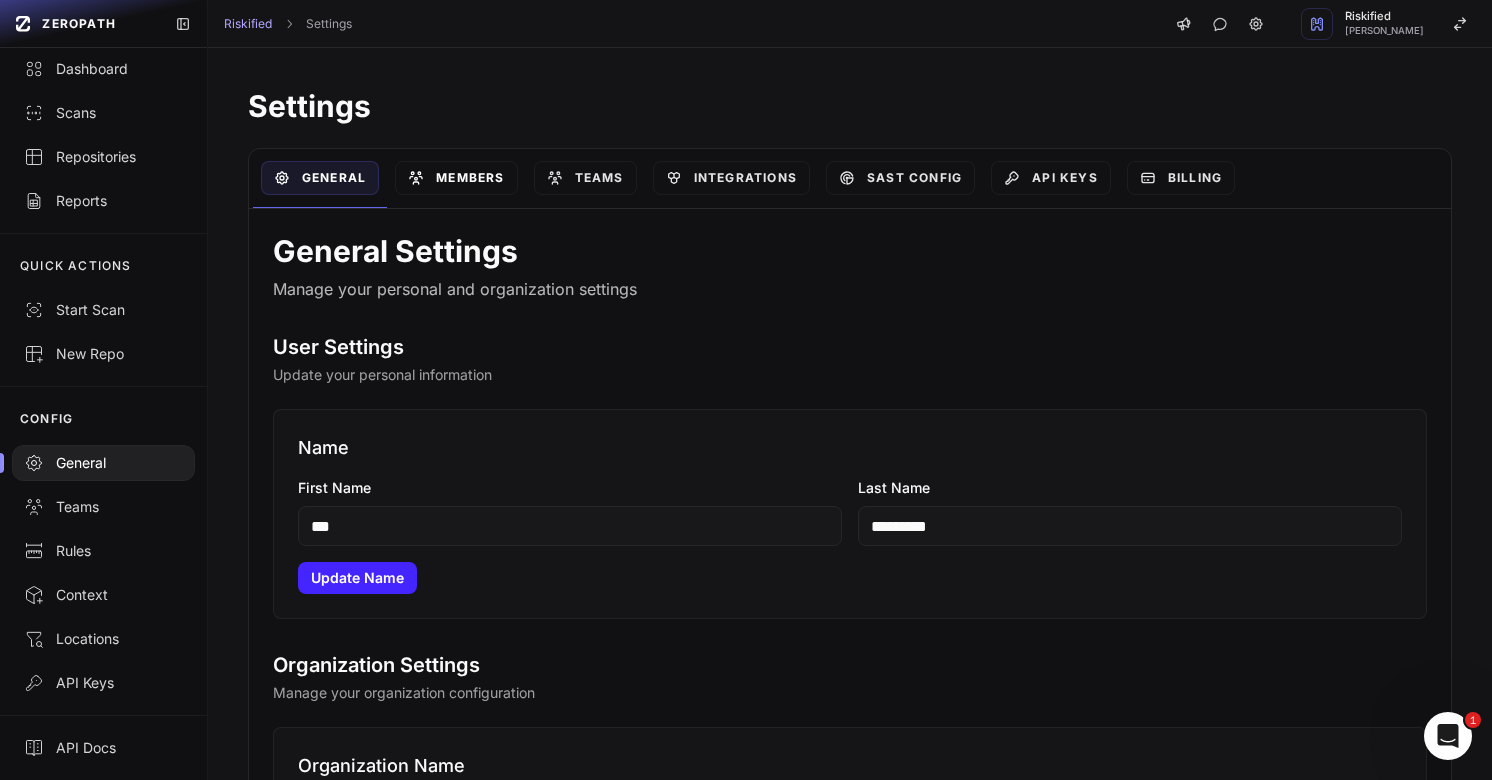 click on "Members" at bounding box center (456, 178) 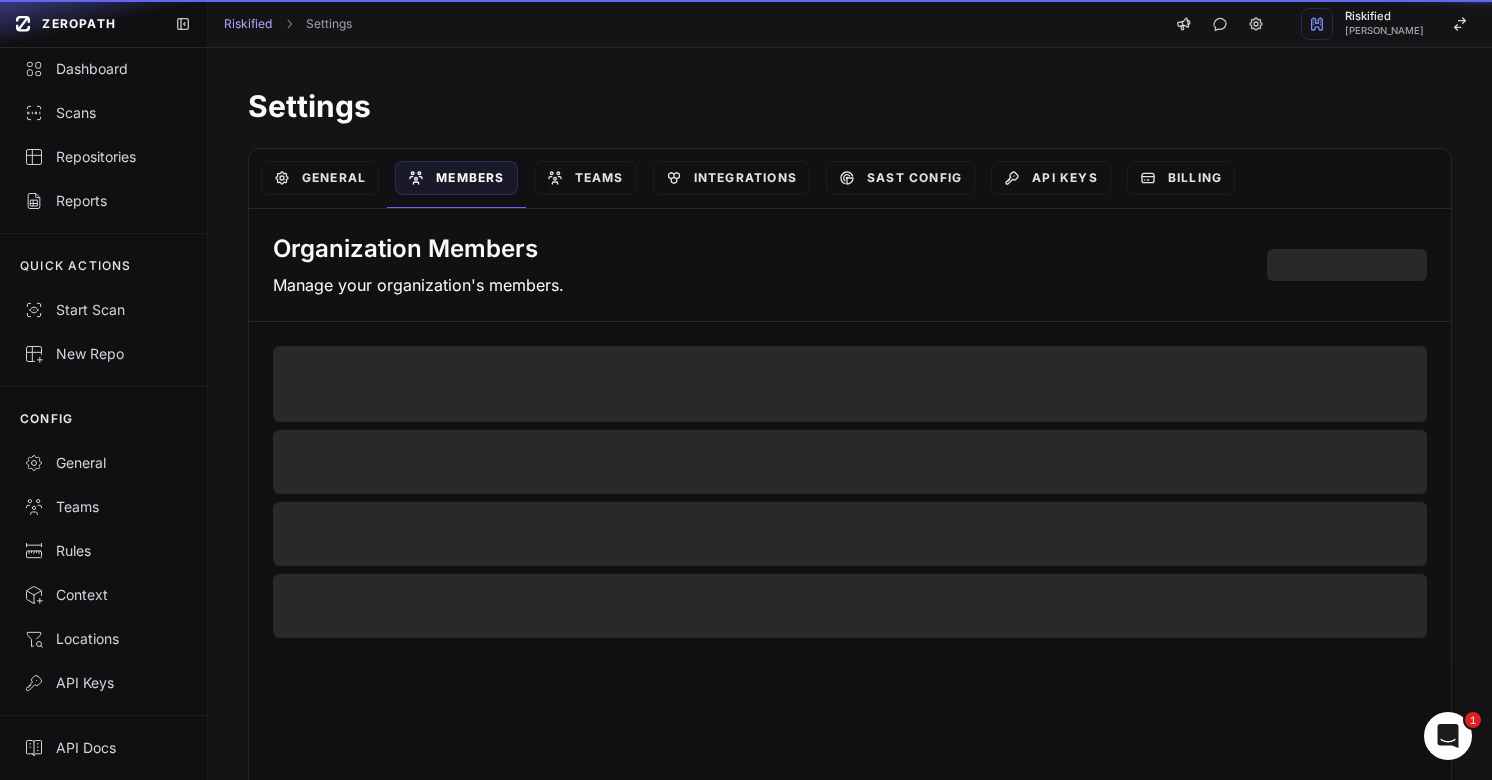 select on "*****" 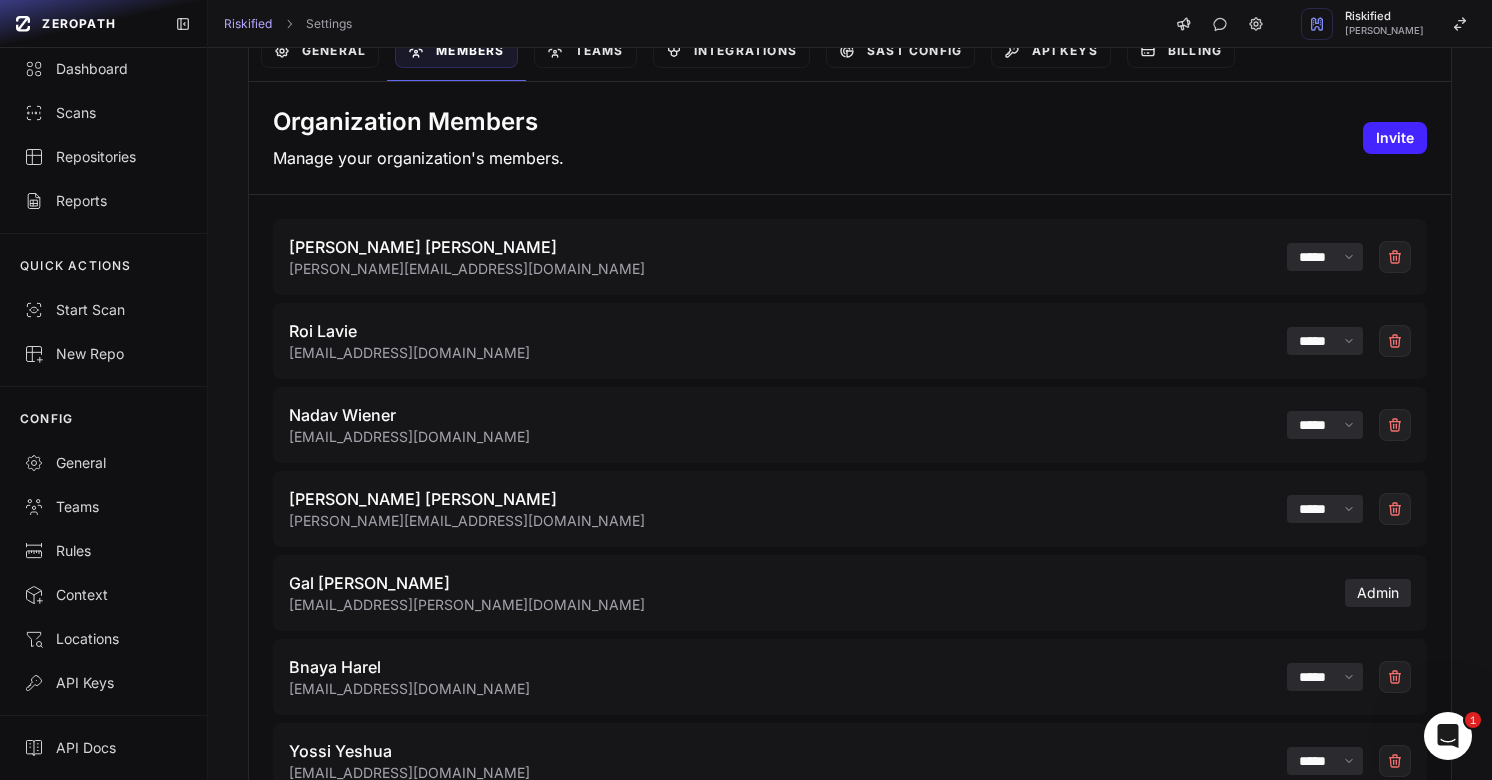scroll, scrollTop: 0, scrollLeft: 0, axis: both 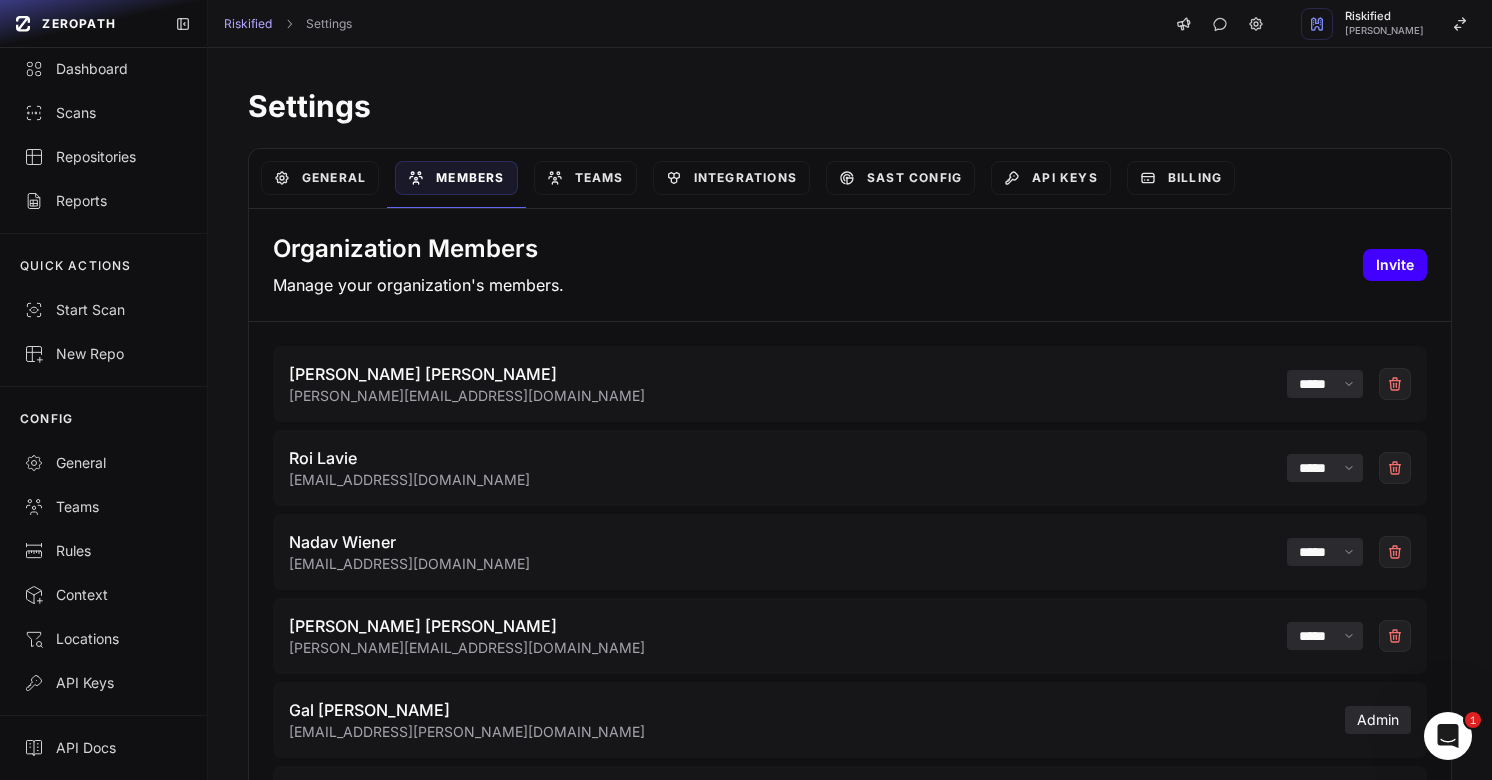 click on "Invite" at bounding box center (1395, 265) 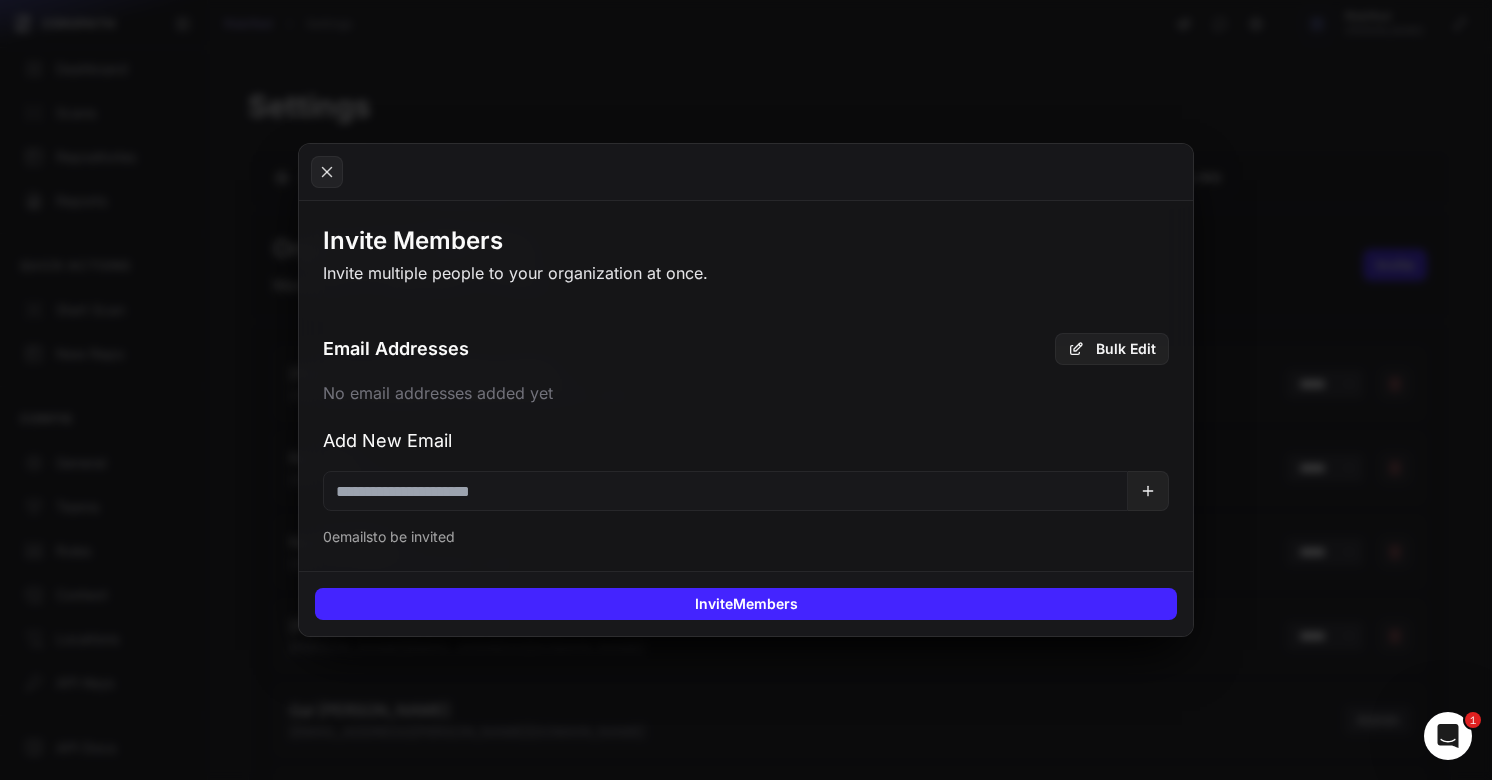 click at bounding box center (725, 491) 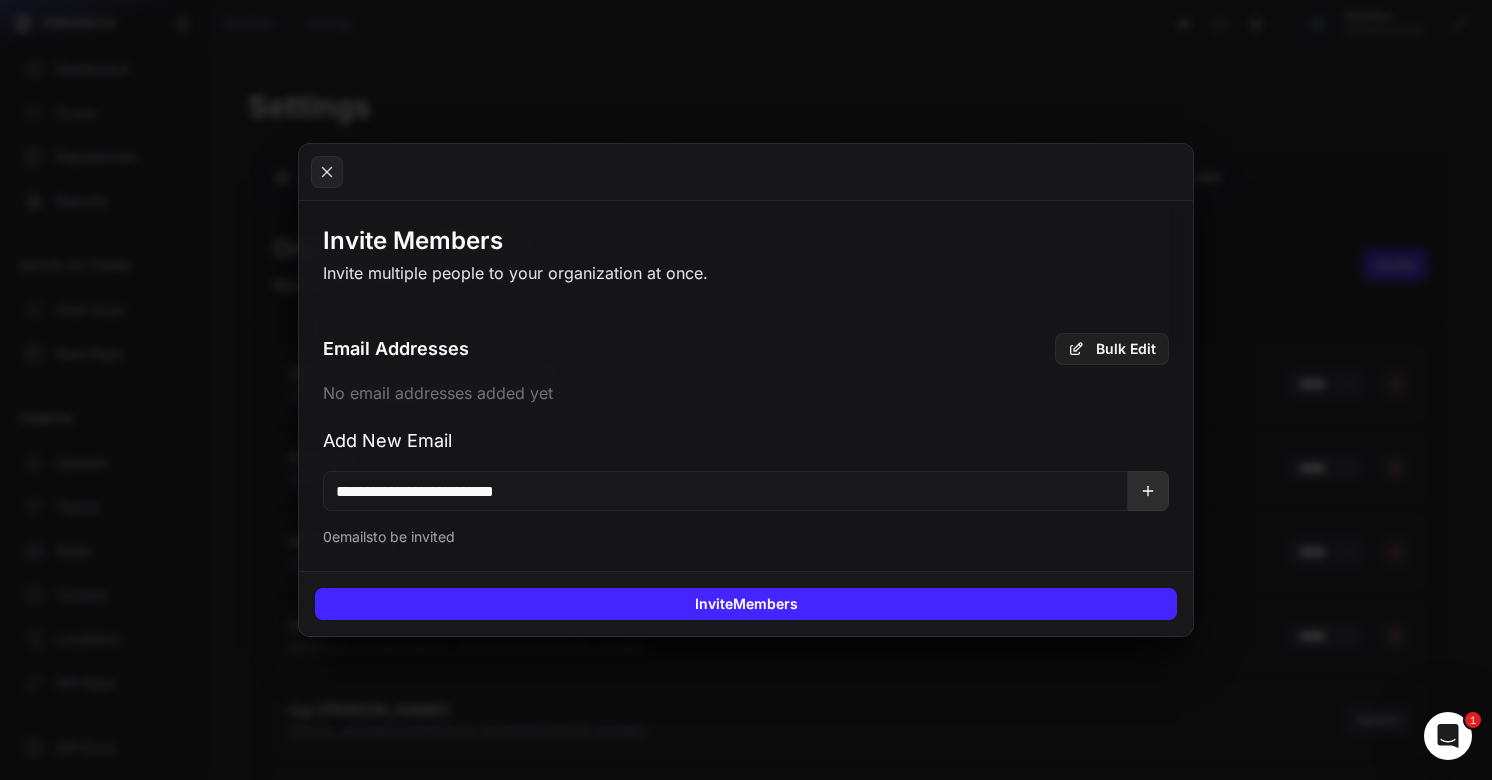 type on "**********" 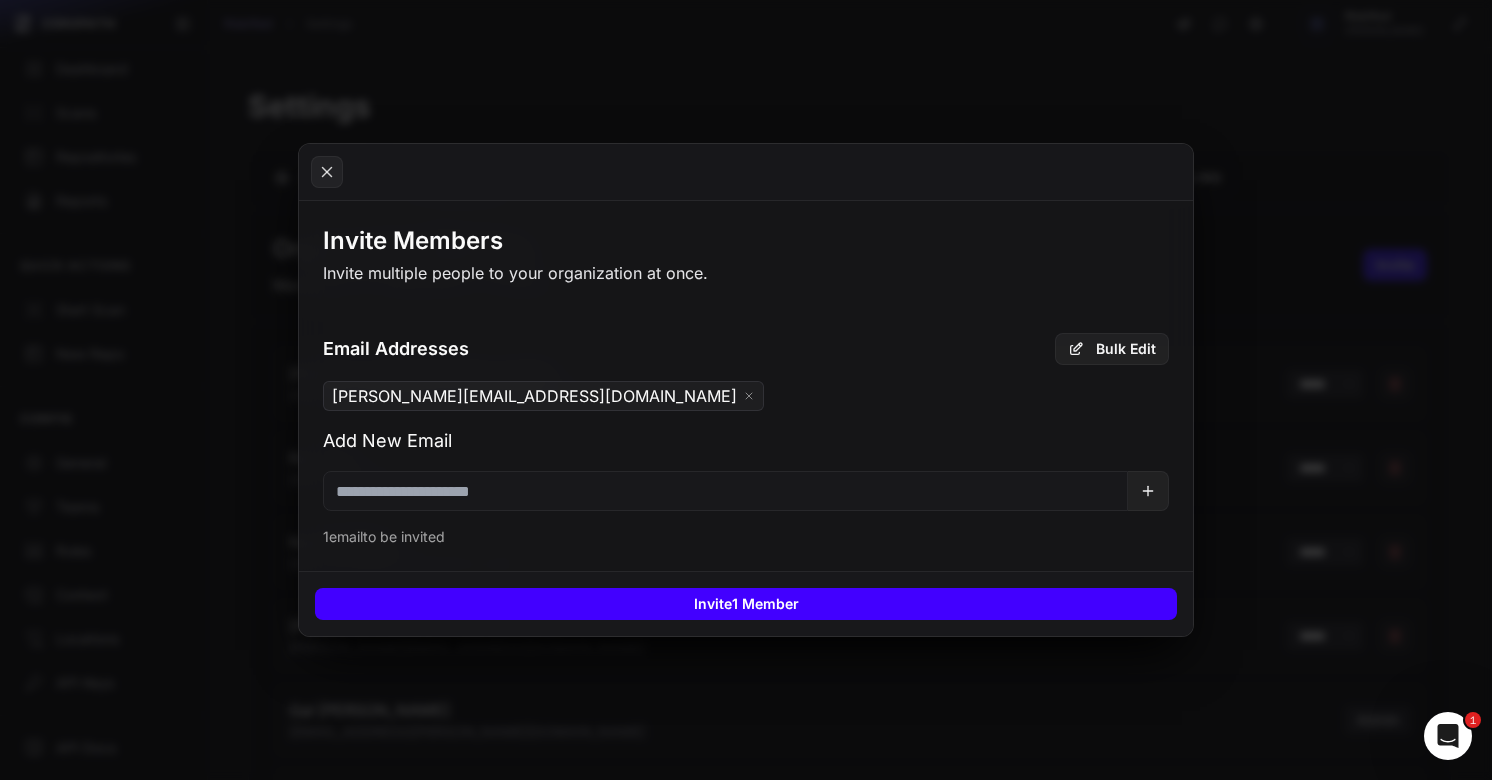 click on "Invite  1 Member" at bounding box center [746, 604] 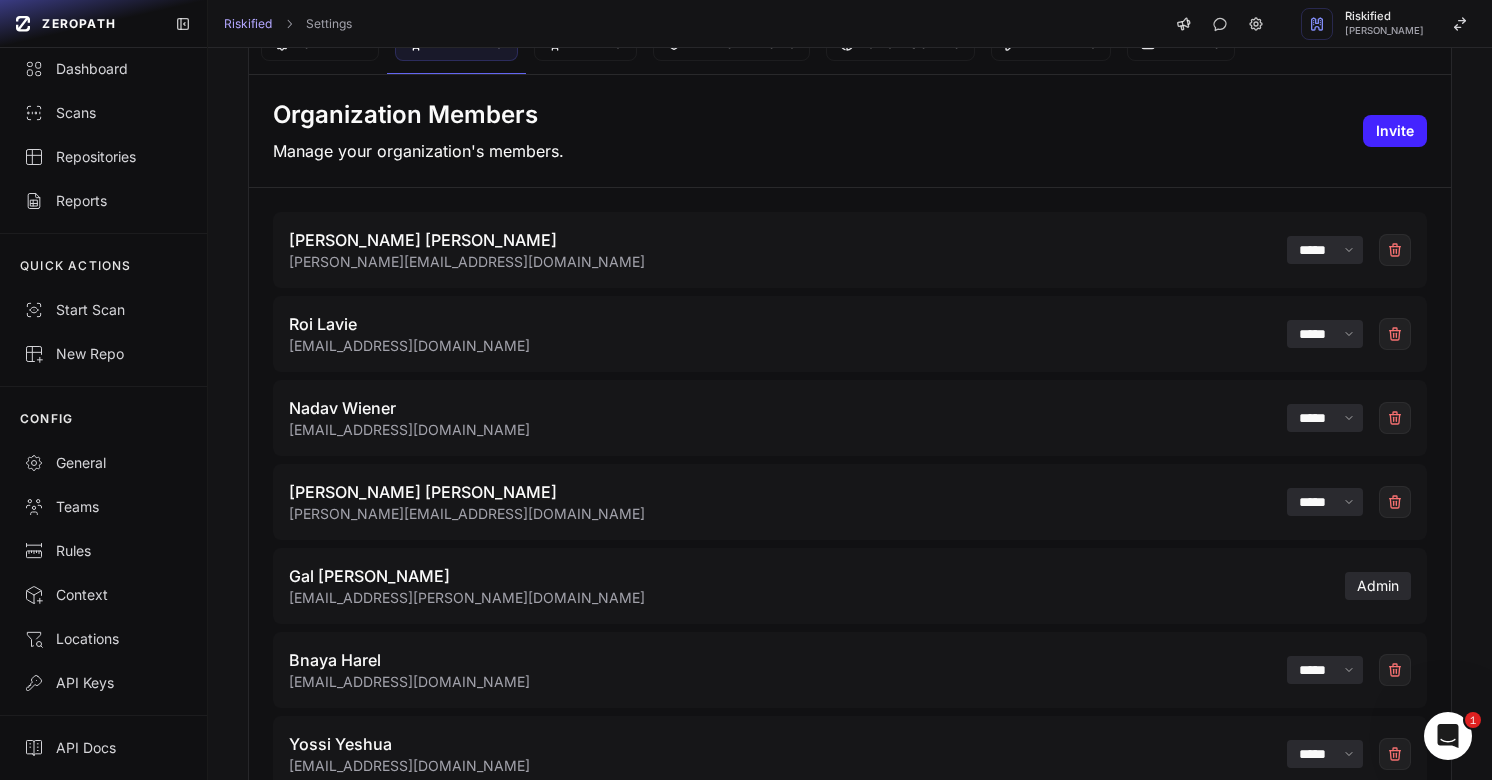 scroll, scrollTop: 231, scrollLeft: 0, axis: vertical 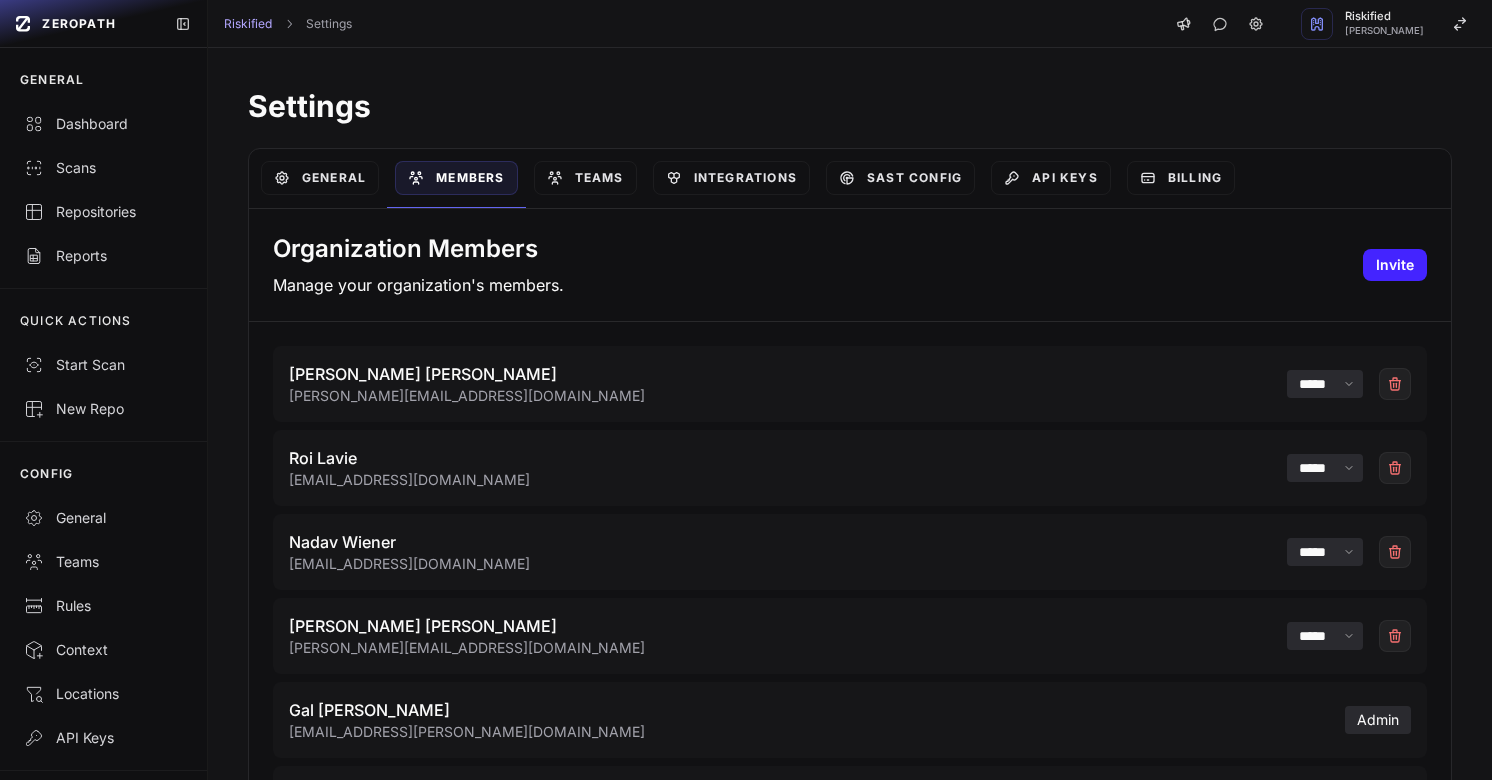 select on "*****" 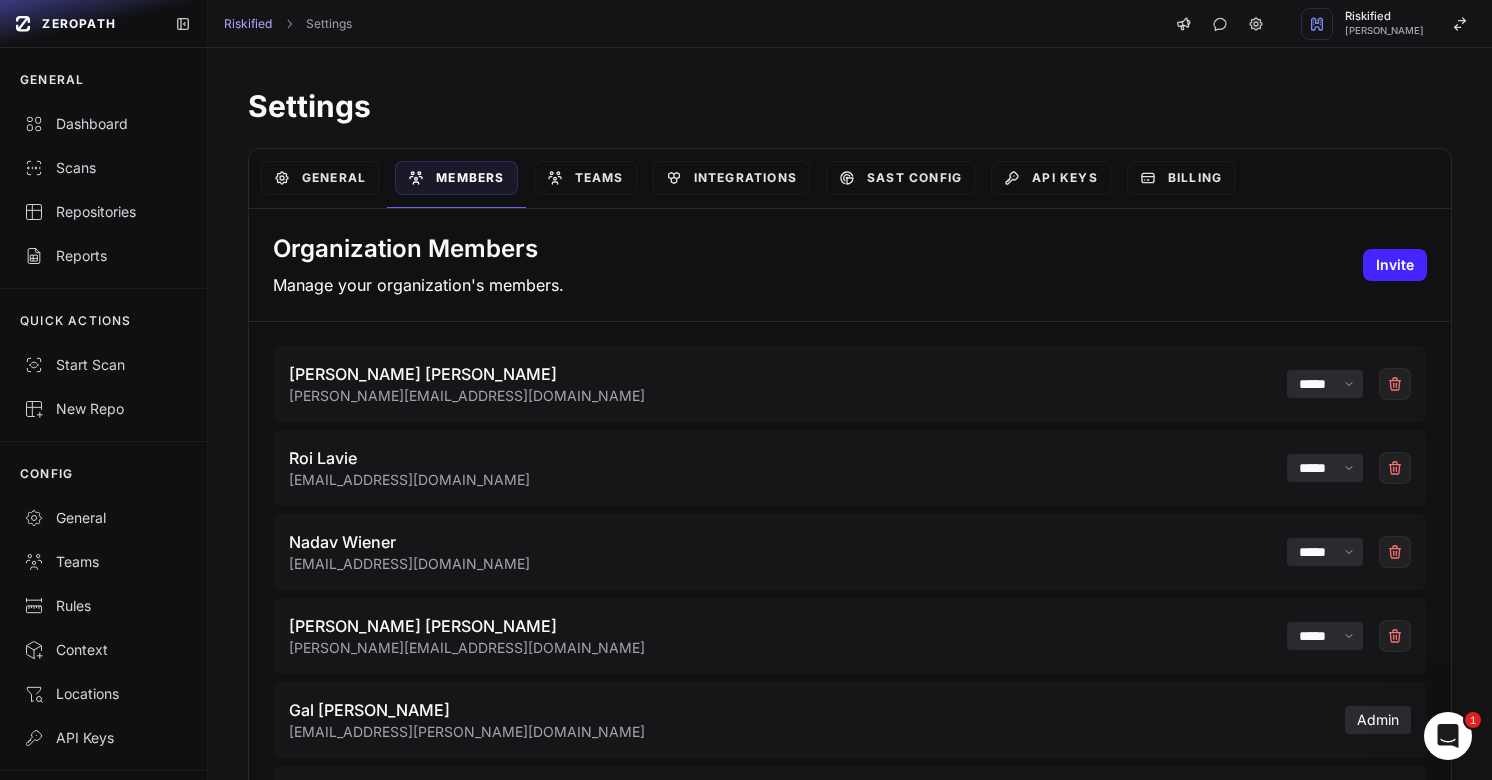 scroll, scrollTop: 0, scrollLeft: 0, axis: both 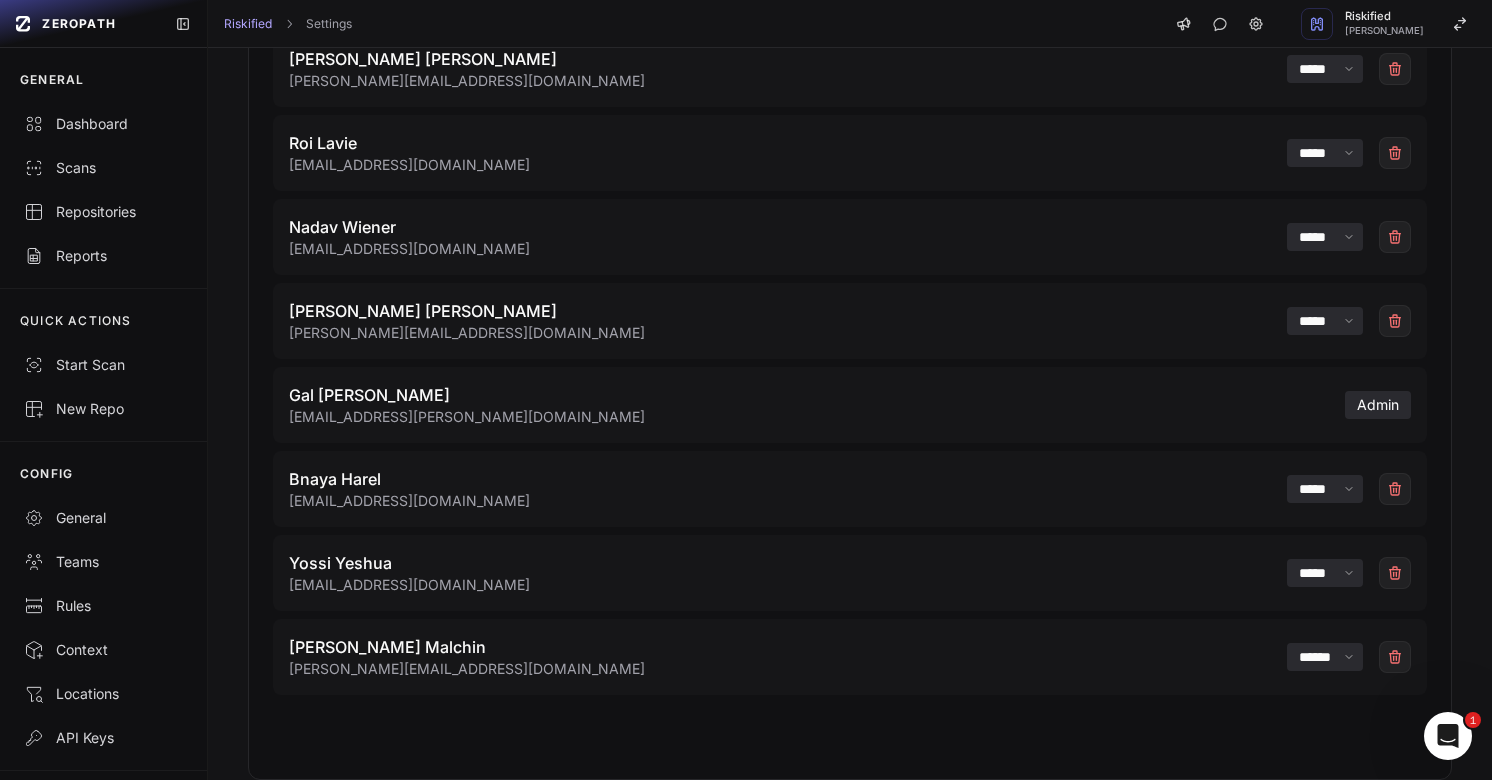 click on "[PERSON_NAME]   [PERSON_NAME][EMAIL_ADDRESS][DOMAIN_NAME]   ****** *****" at bounding box center (850, 657) 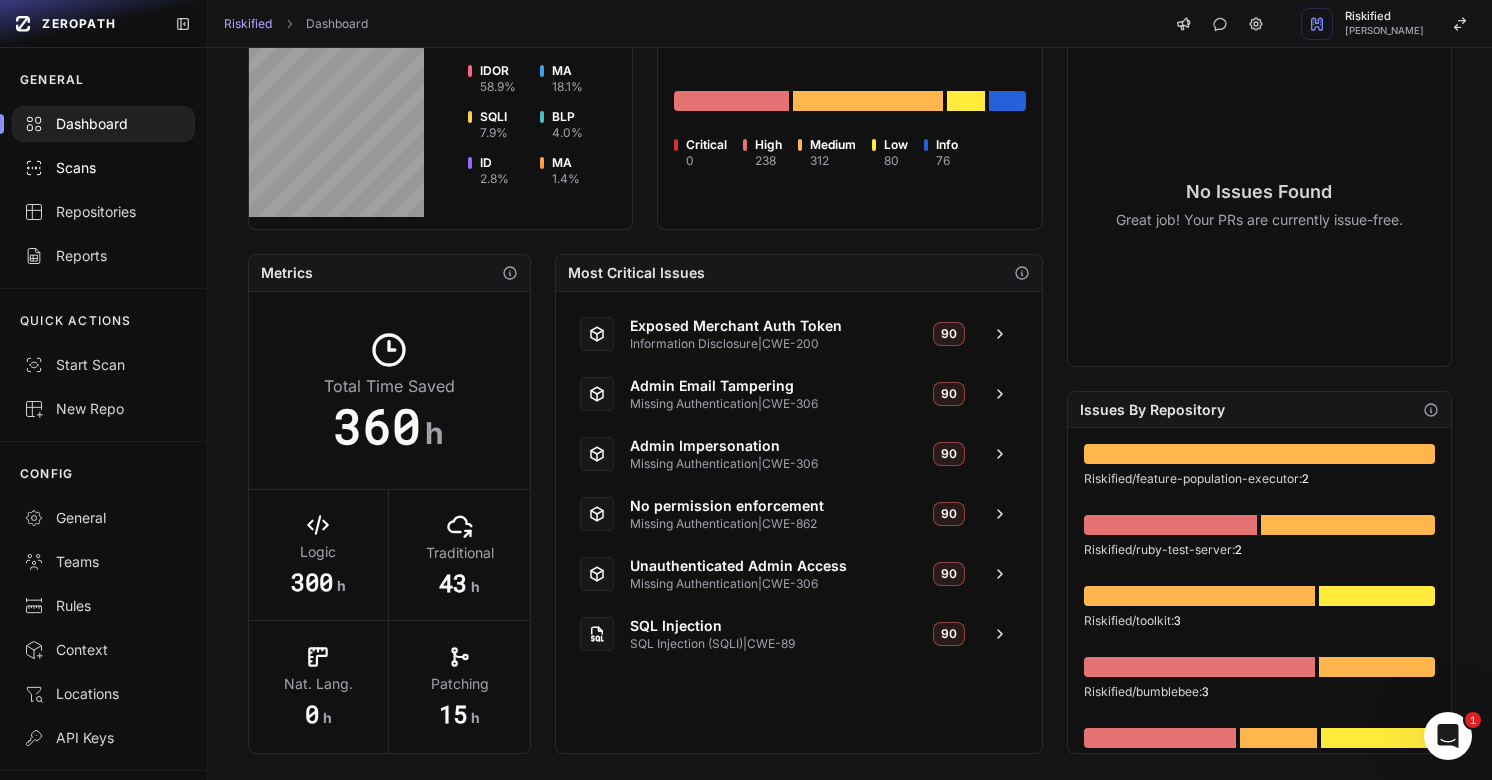 click on "Scans" at bounding box center [103, 168] 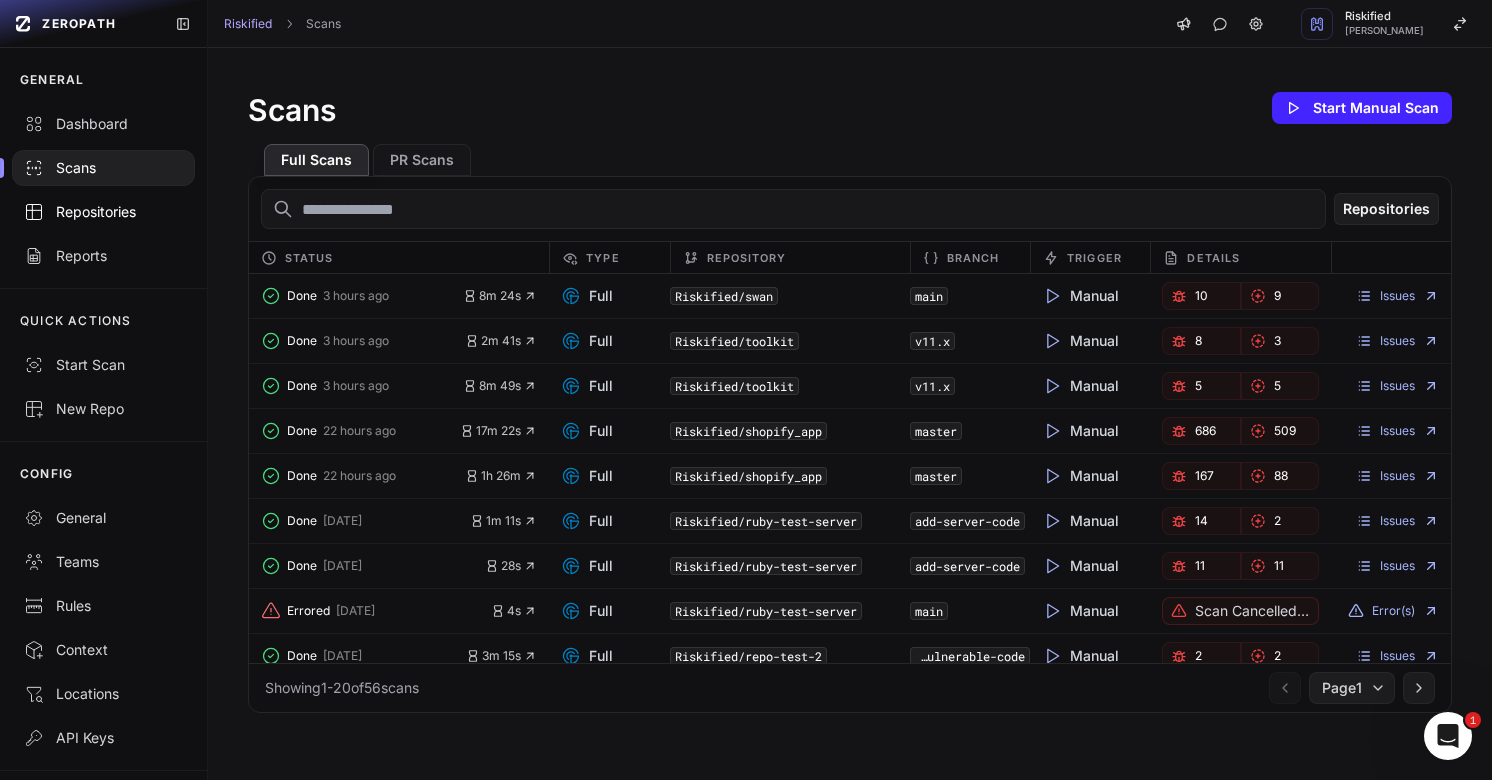 click on "Repositories" at bounding box center [103, 212] 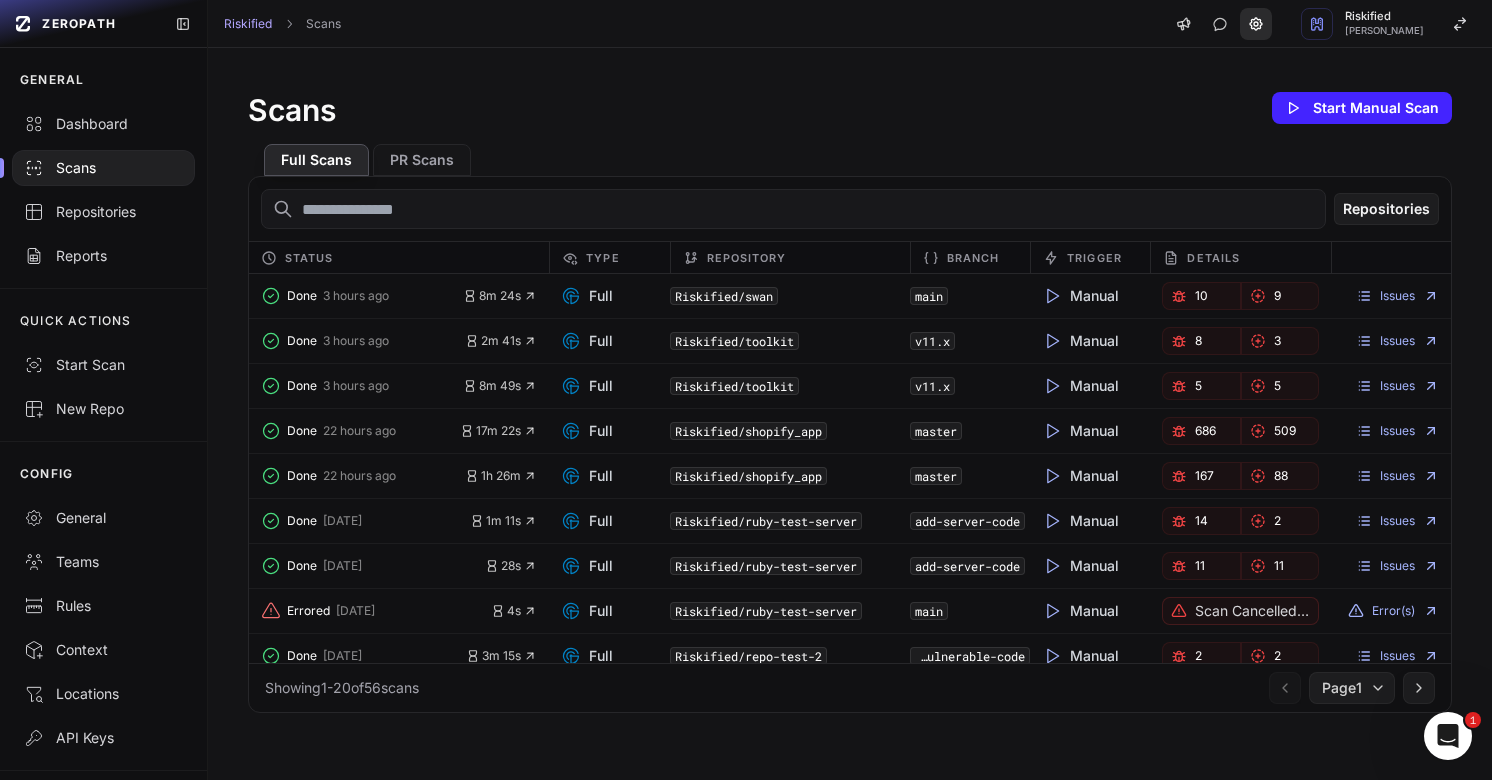 click 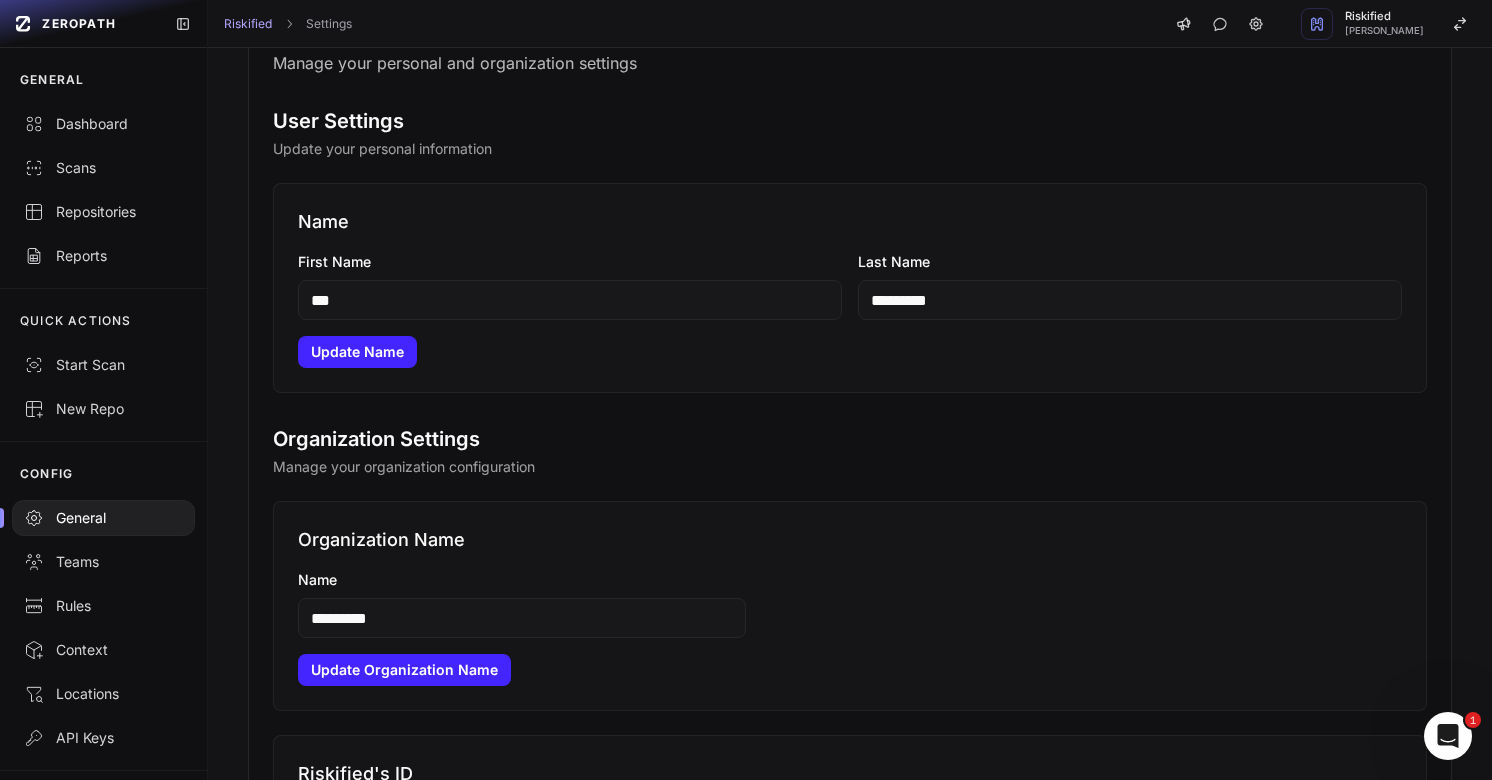 scroll, scrollTop: 0, scrollLeft: 0, axis: both 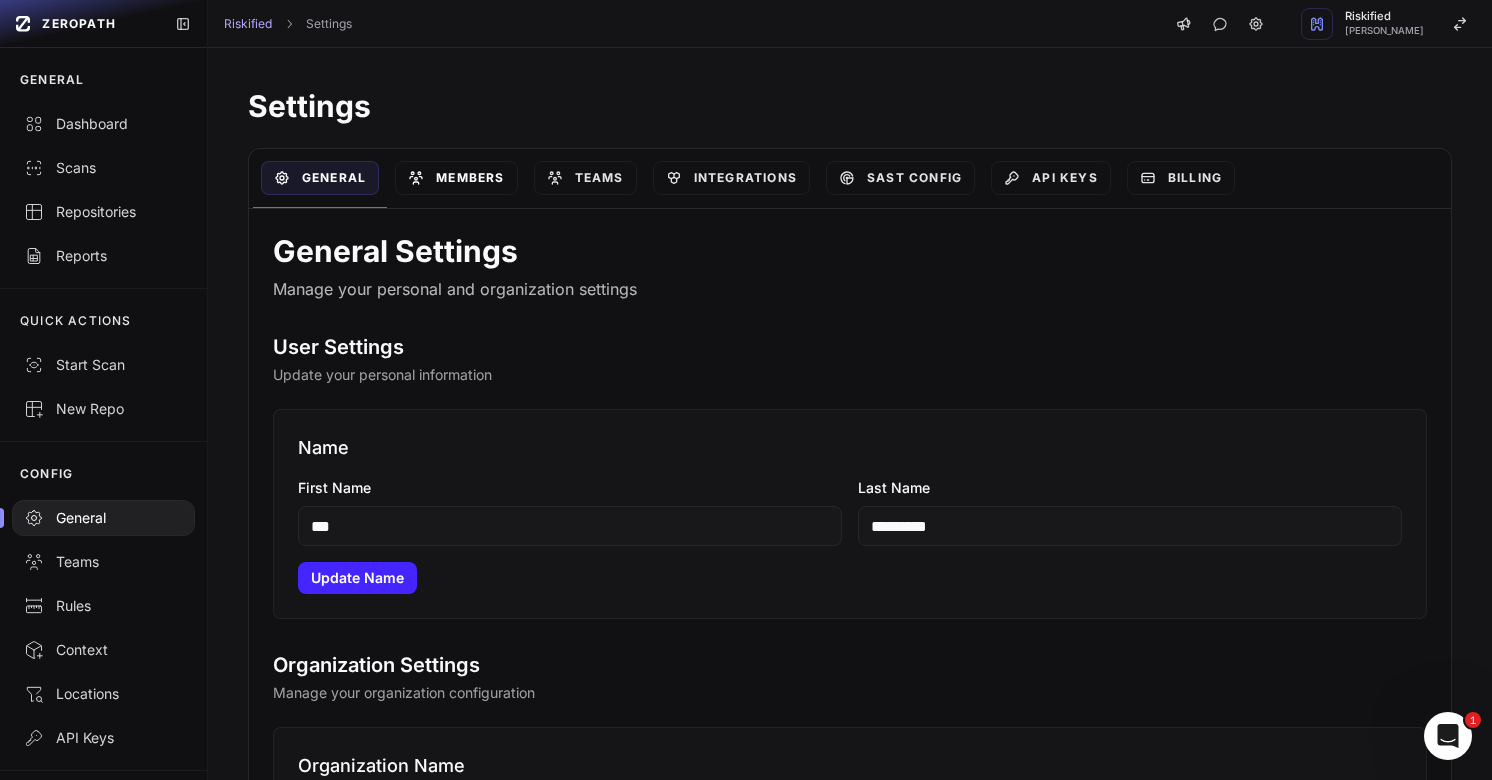 click on "Members" at bounding box center (456, 178) 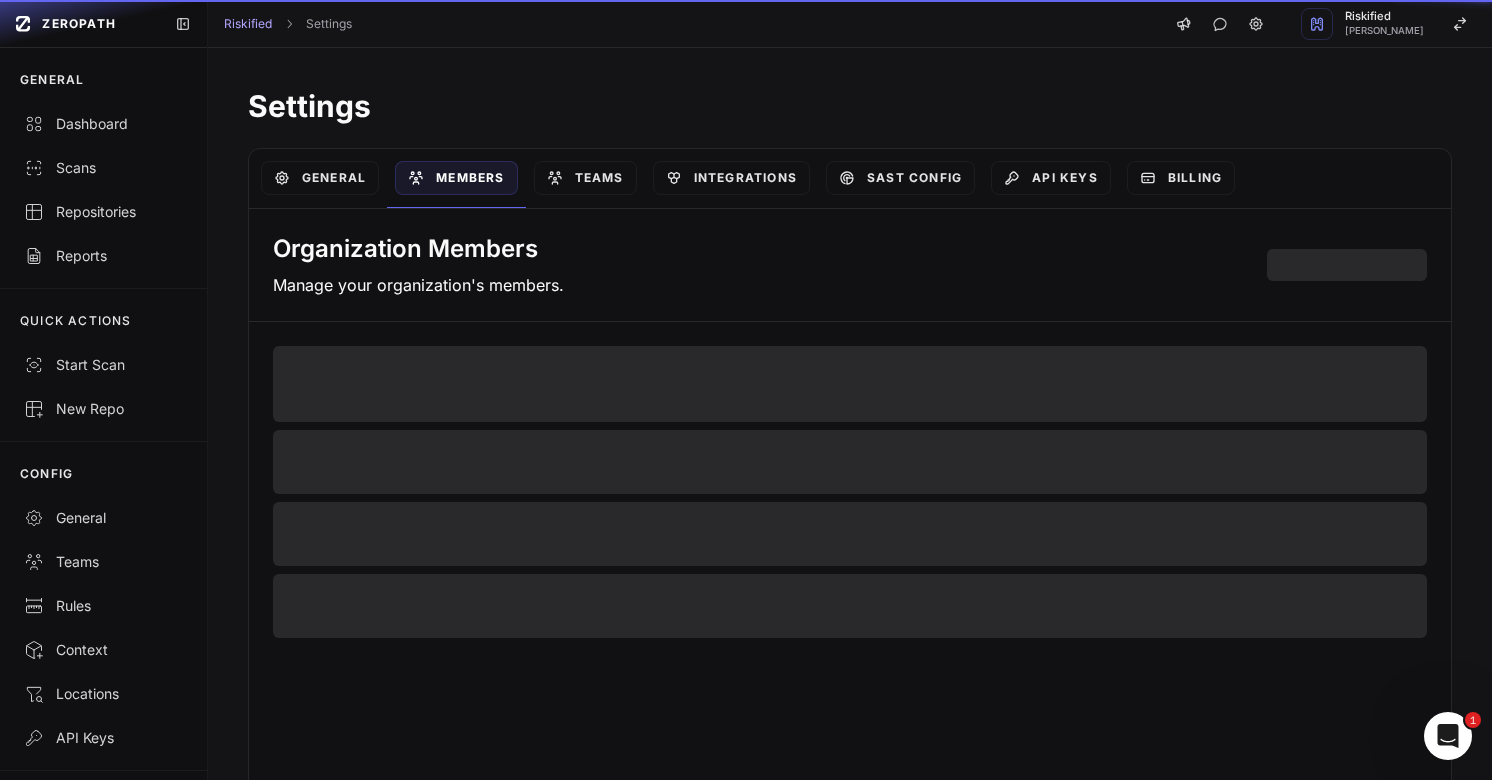select on "*****" 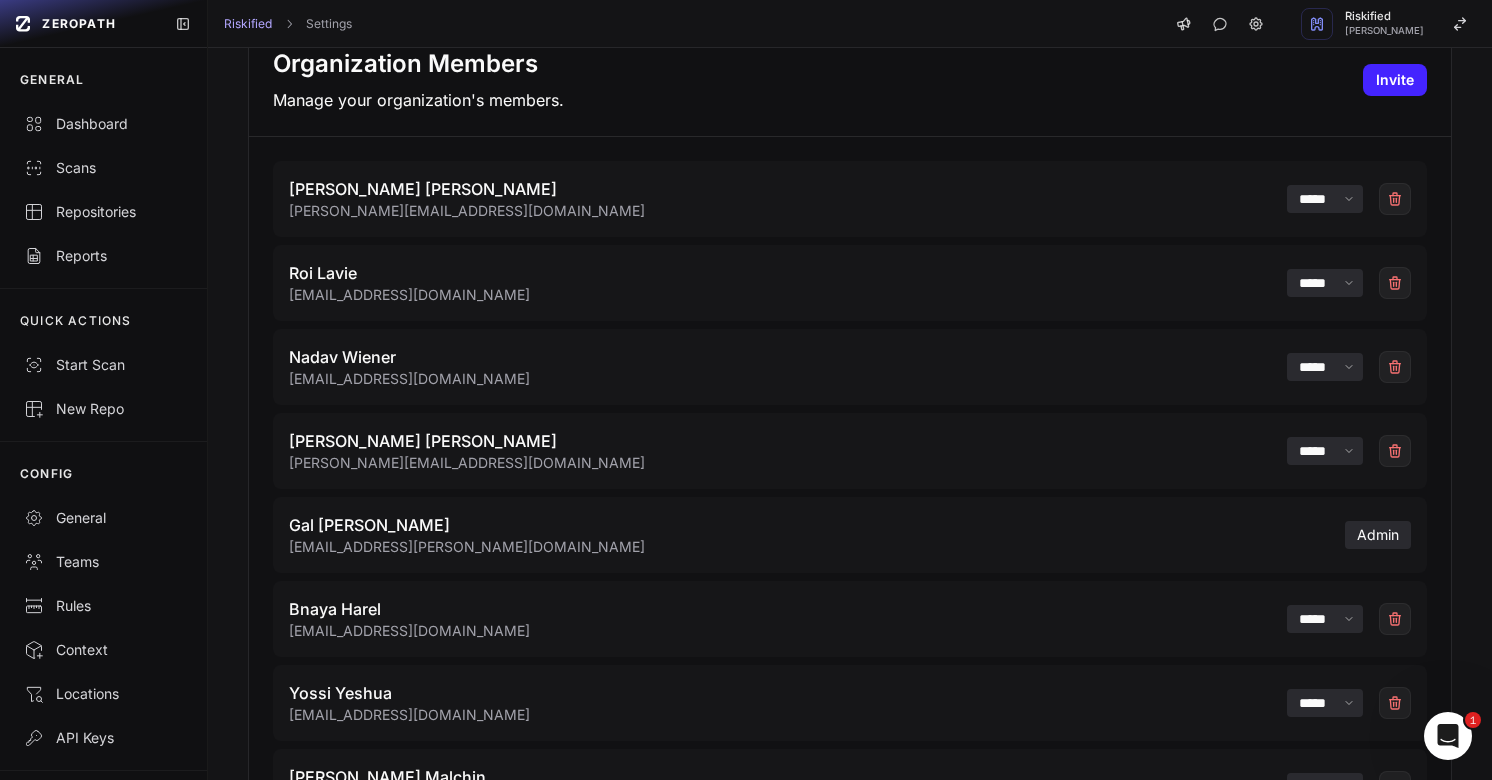 scroll, scrollTop: 315, scrollLeft: 0, axis: vertical 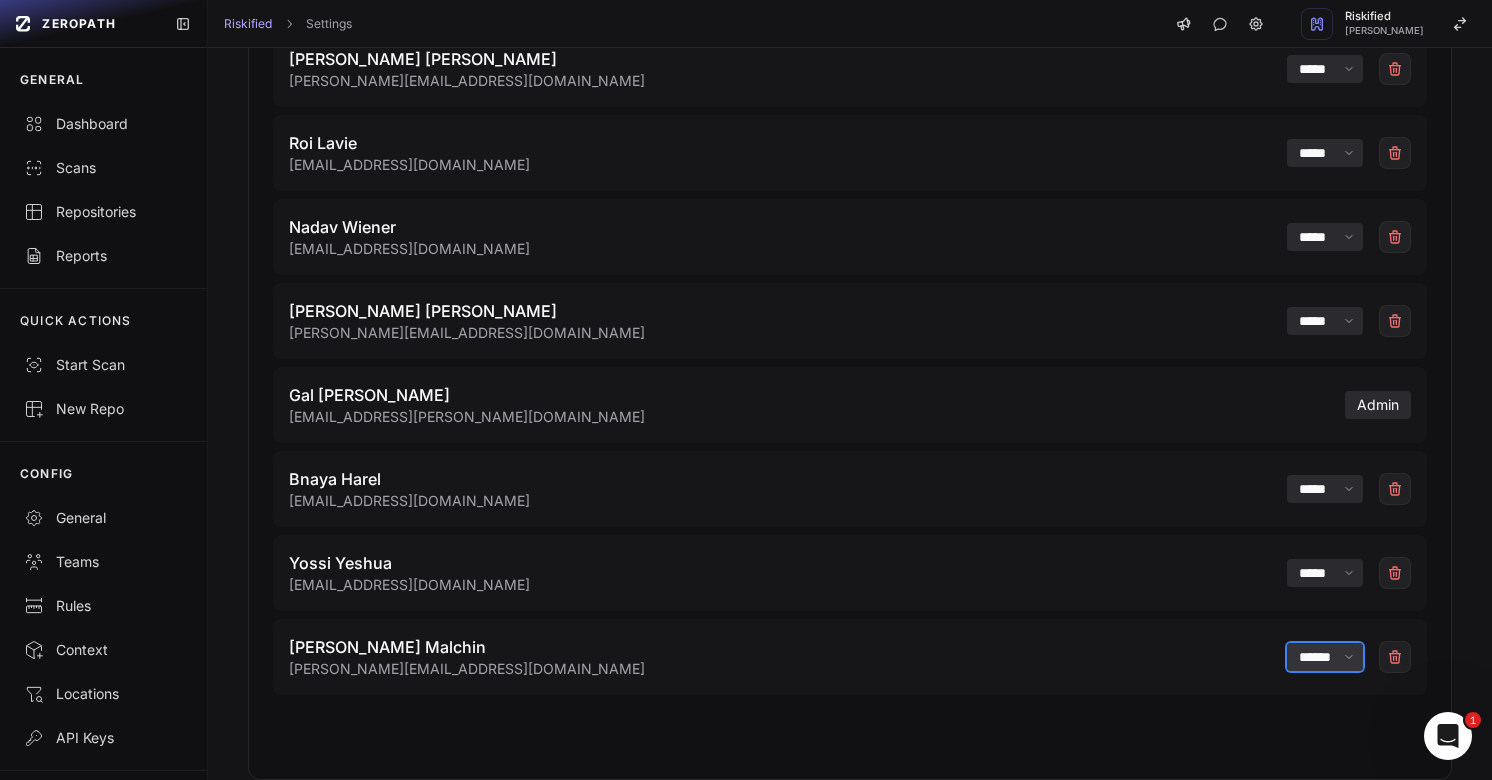 click on "****** *****" at bounding box center [1325, 657] 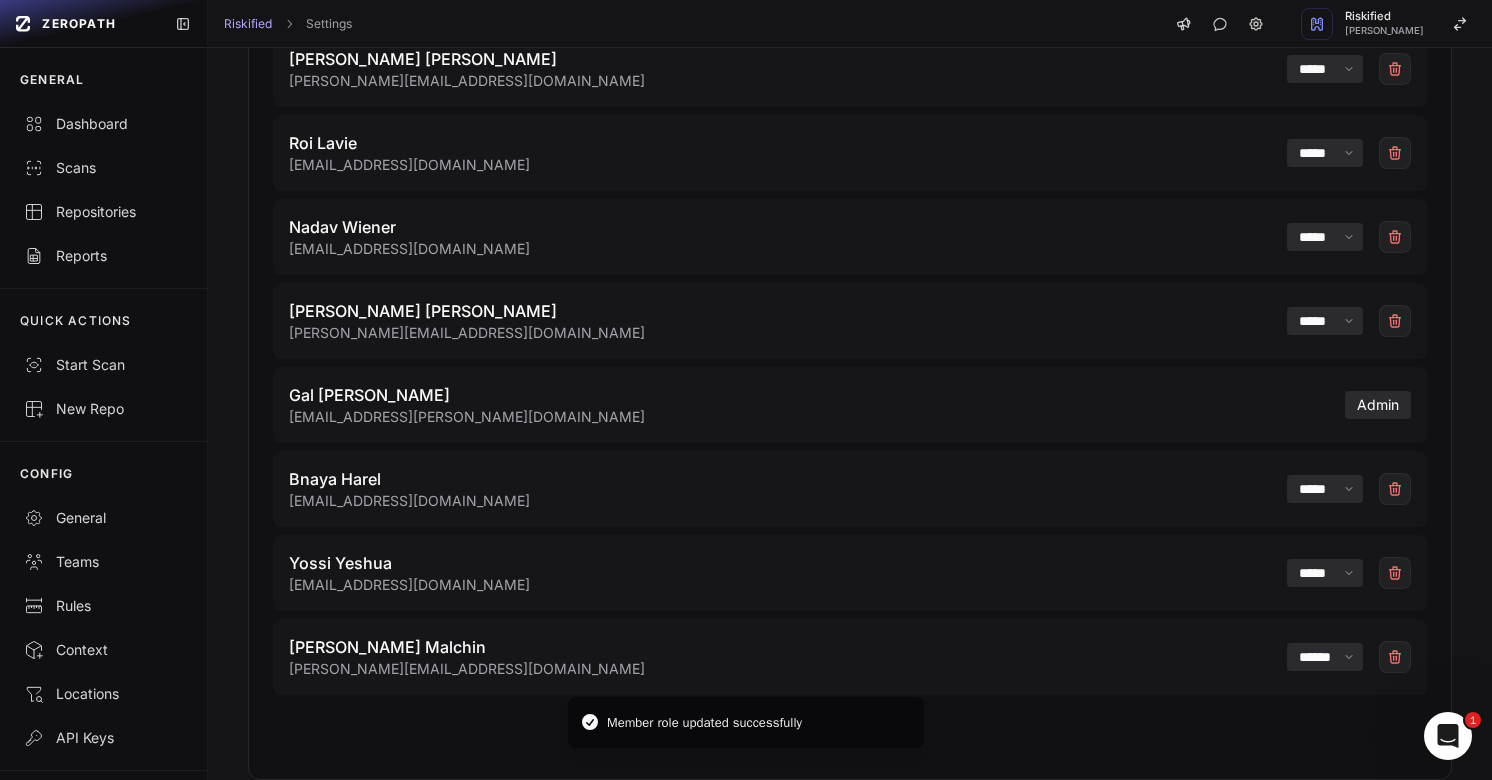 select on "*****" 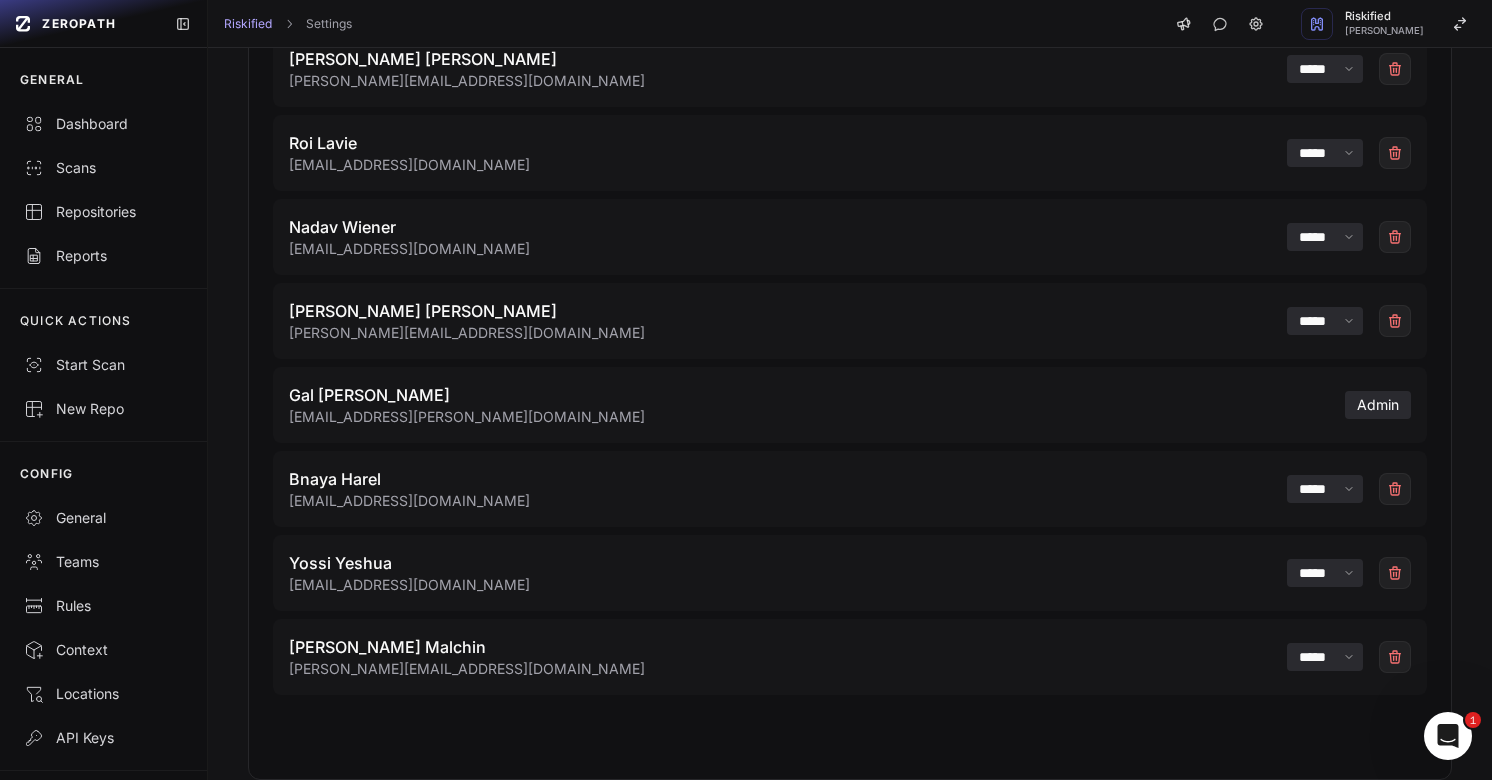 scroll, scrollTop: 0, scrollLeft: 0, axis: both 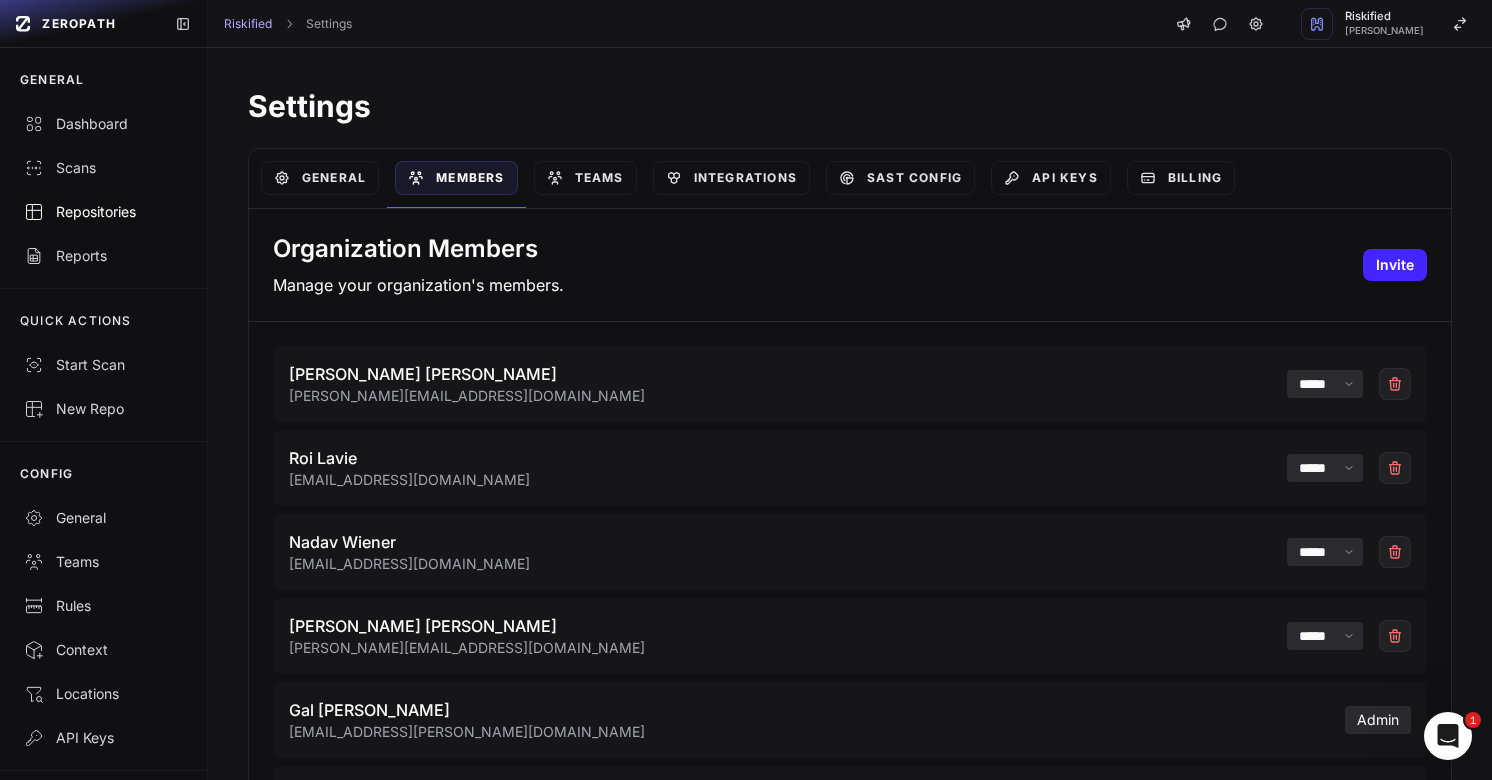 click on "Repositories" at bounding box center (103, 212) 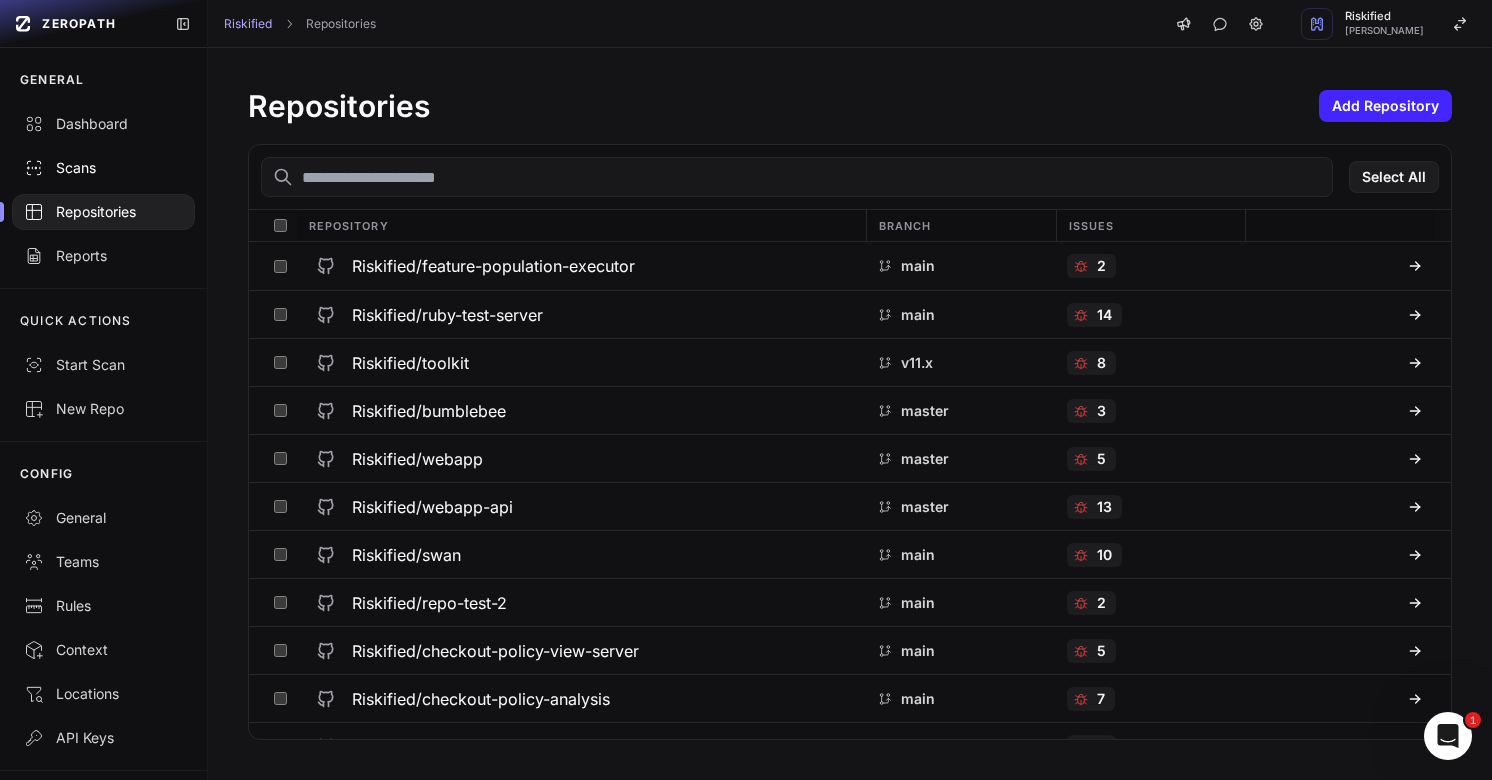 click on "Scans" at bounding box center (103, 168) 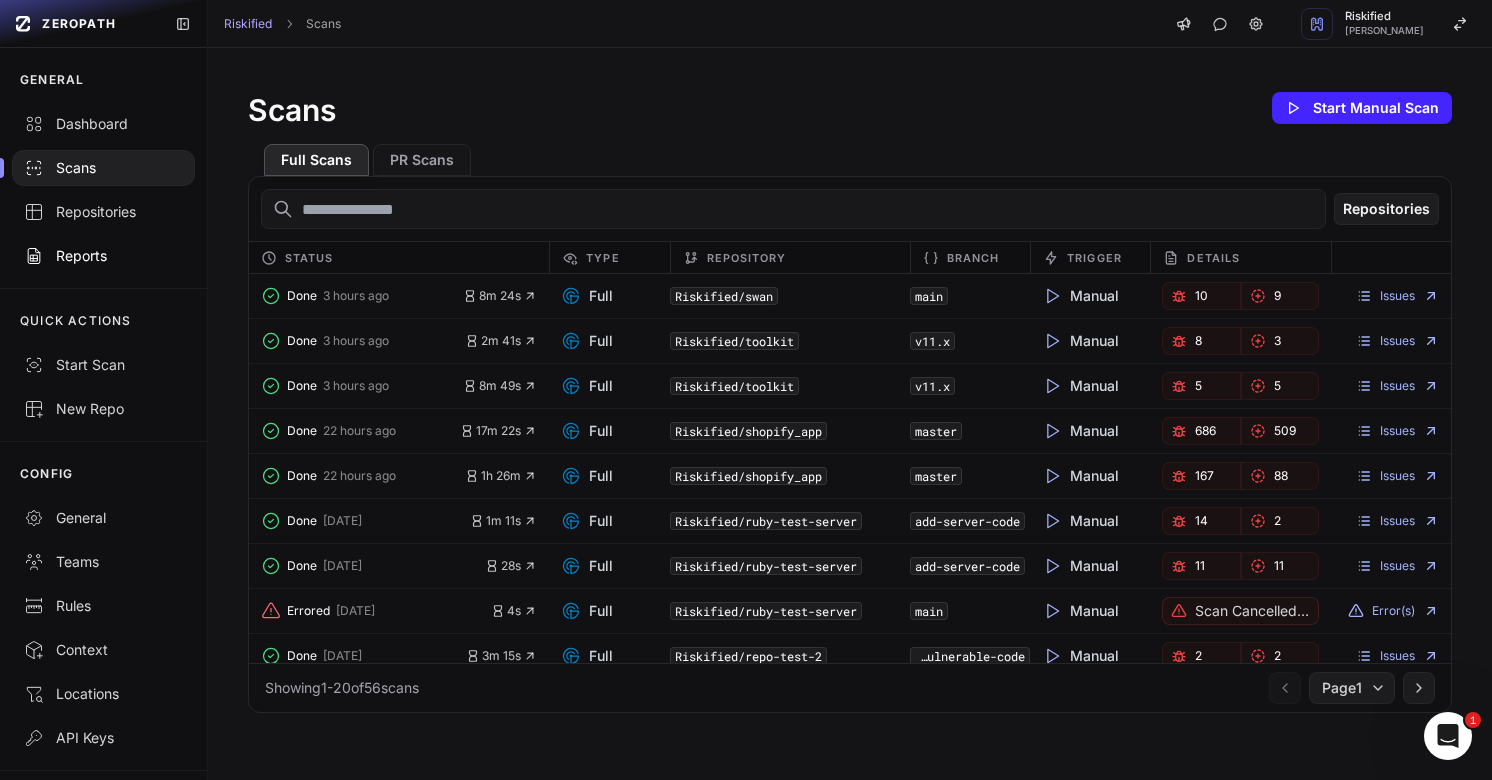 click on "Reports" at bounding box center [103, 256] 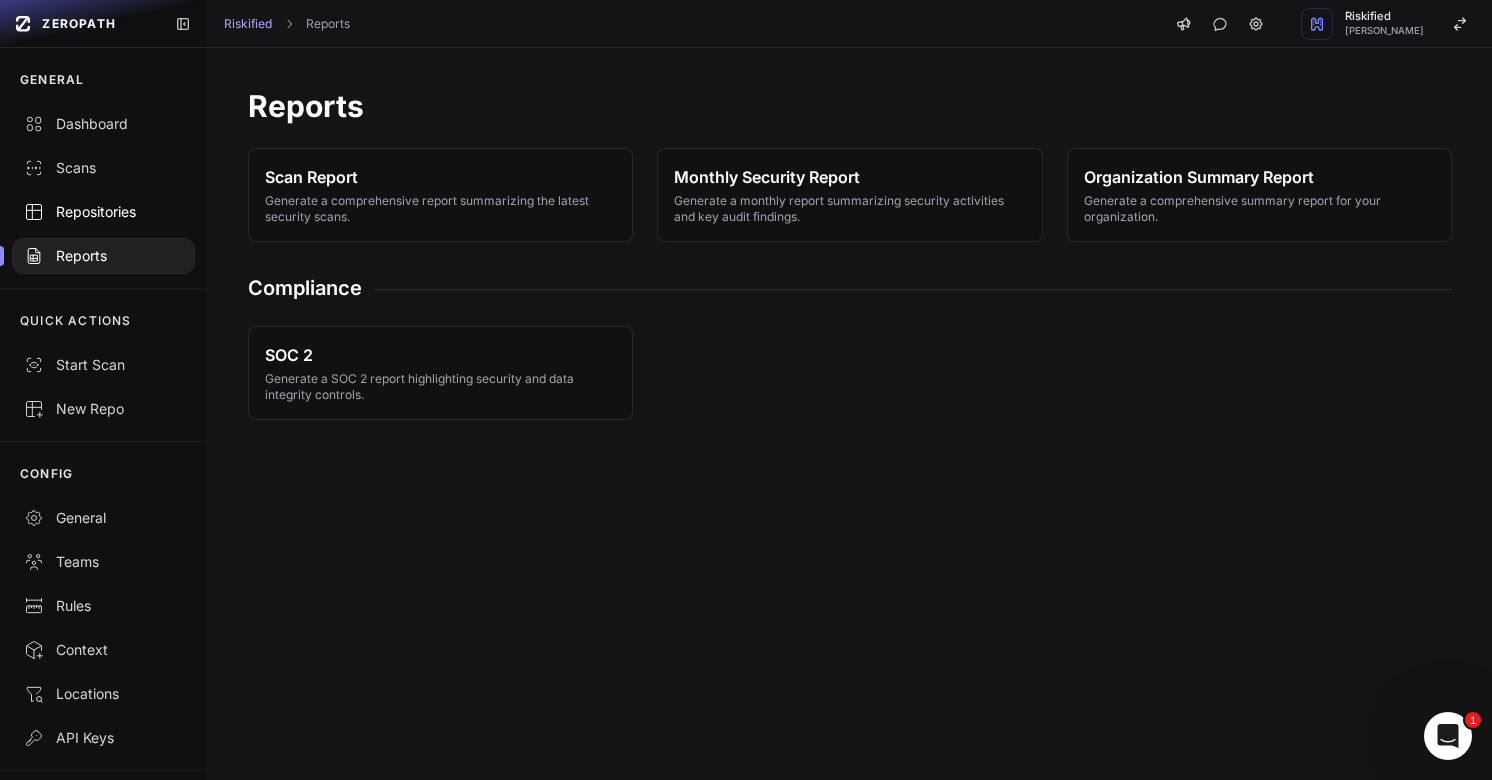 click on "Repositories" at bounding box center (103, 212) 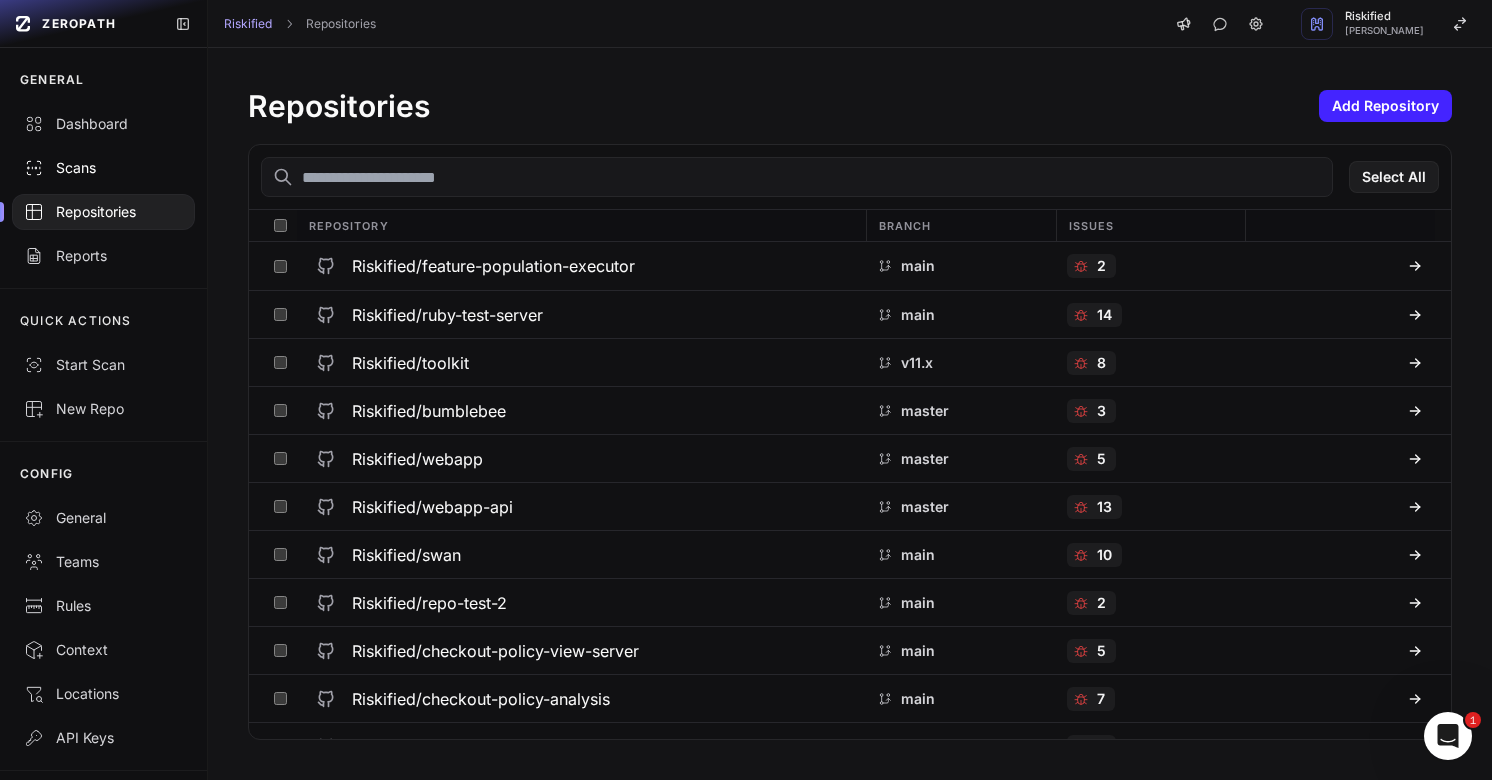 click on "Scans" at bounding box center (103, 168) 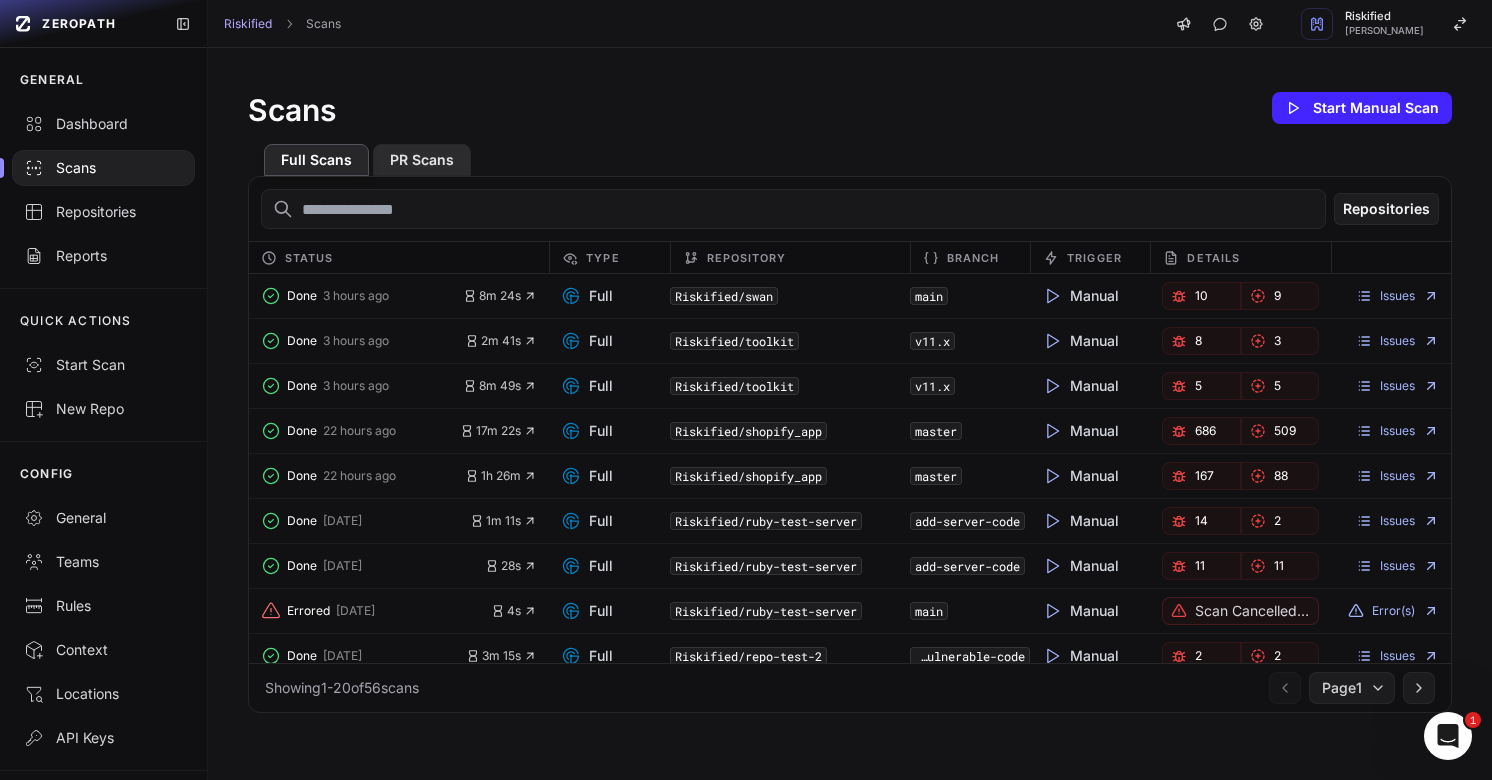 click on "PR Scans" at bounding box center [422, 160] 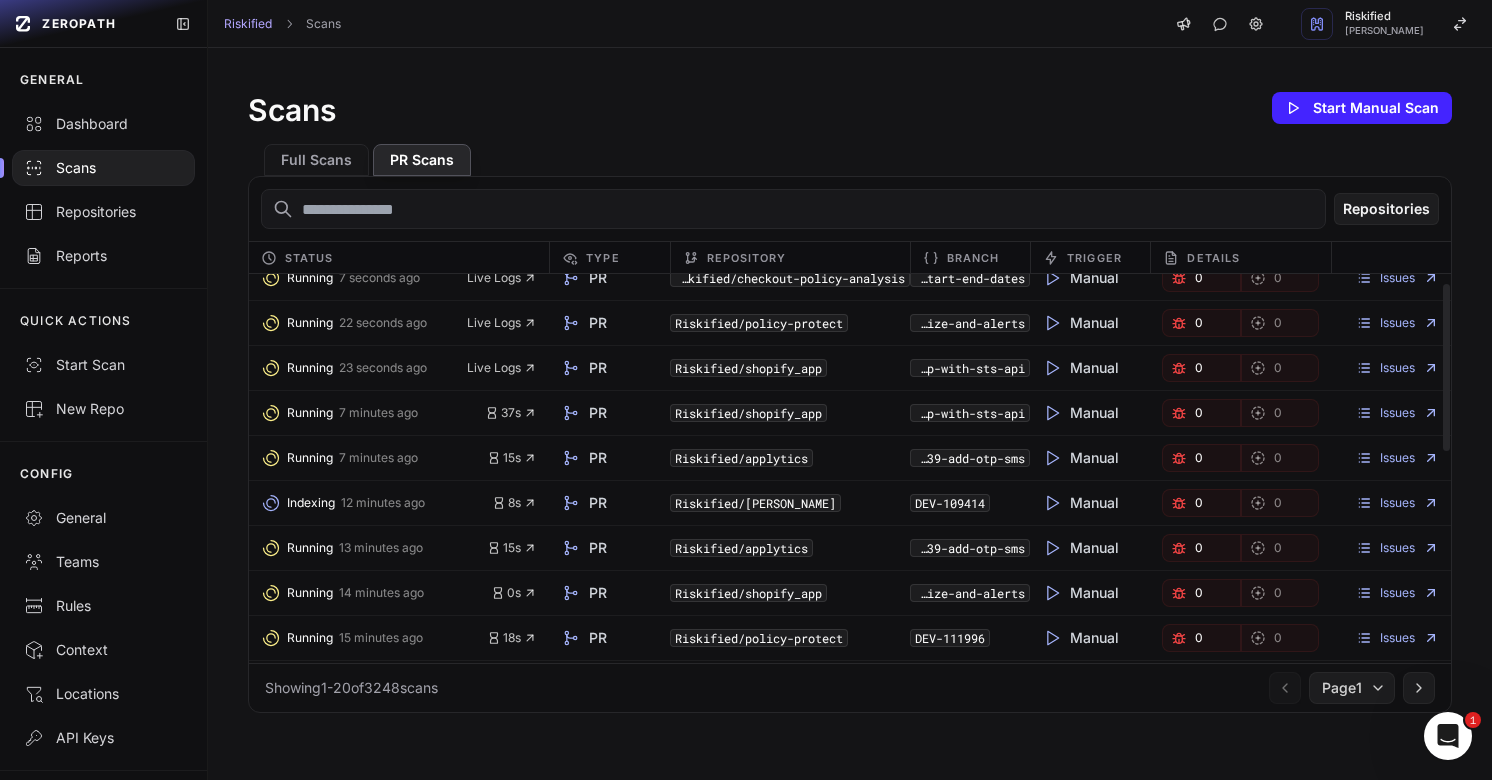 scroll, scrollTop: 21, scrollLeft: 0, axis: vertical 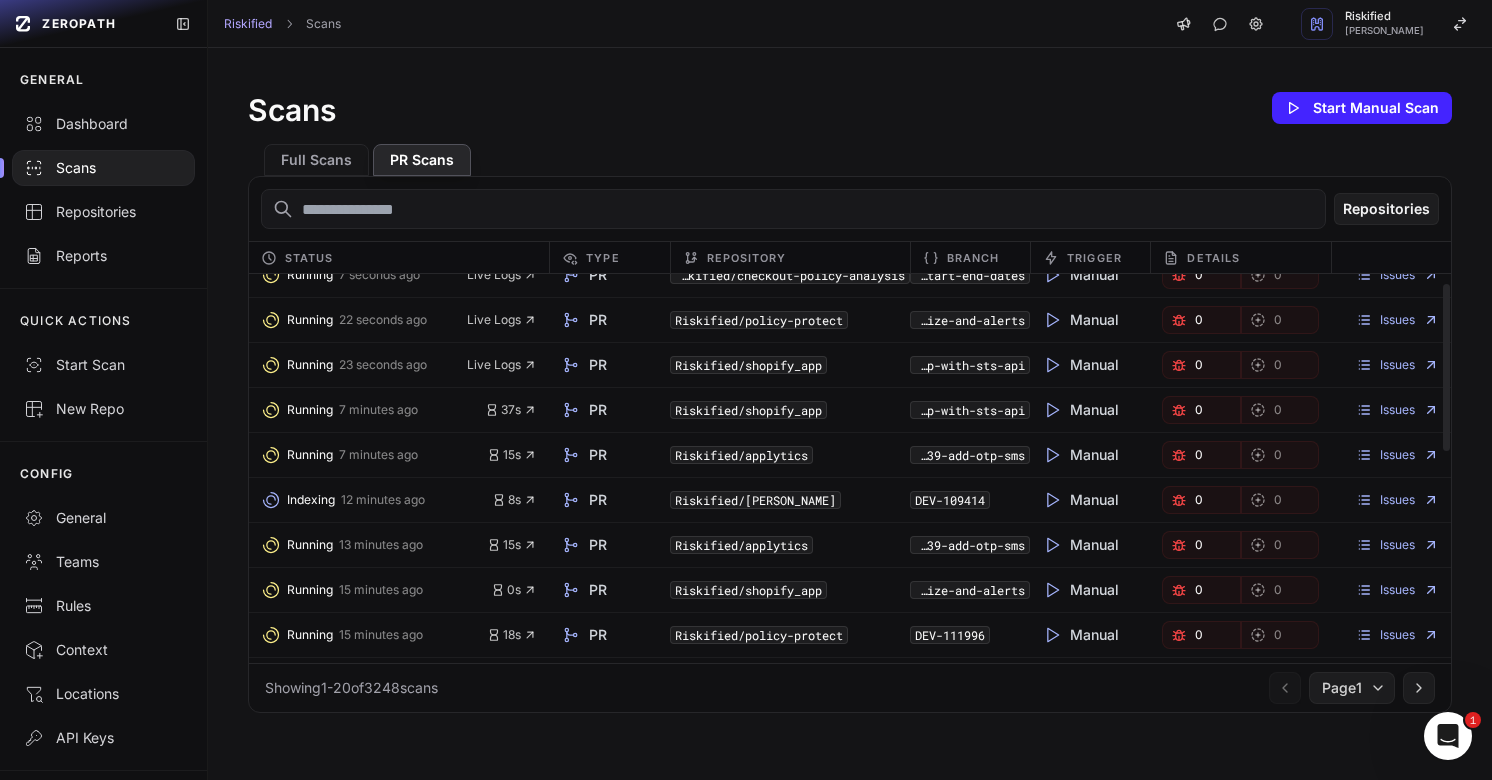 click on "Riskified/shopify_app" at bounding box center [748, 590] 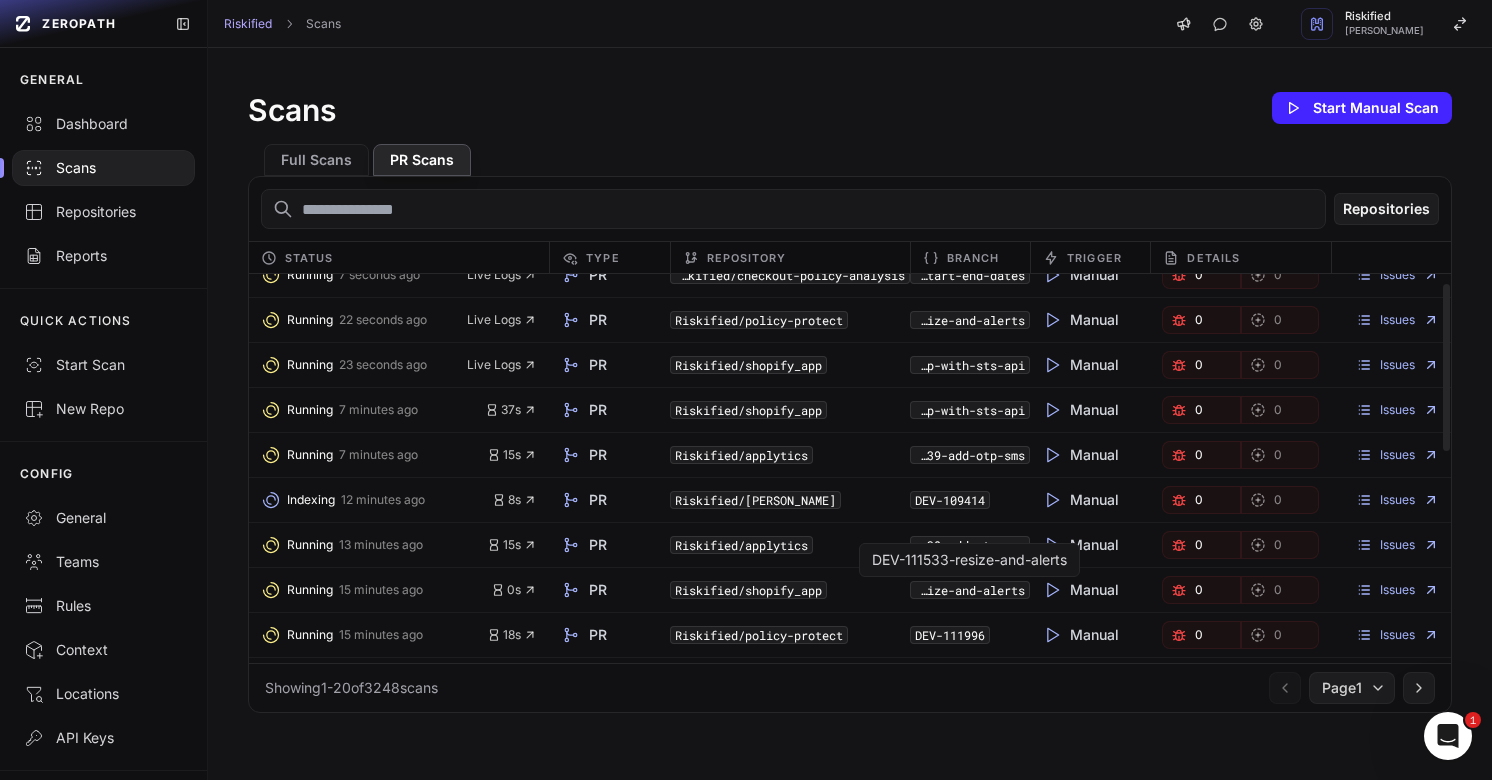 click on "DEV-111533-resize-and-alerts" at bounding box center (970, 590) 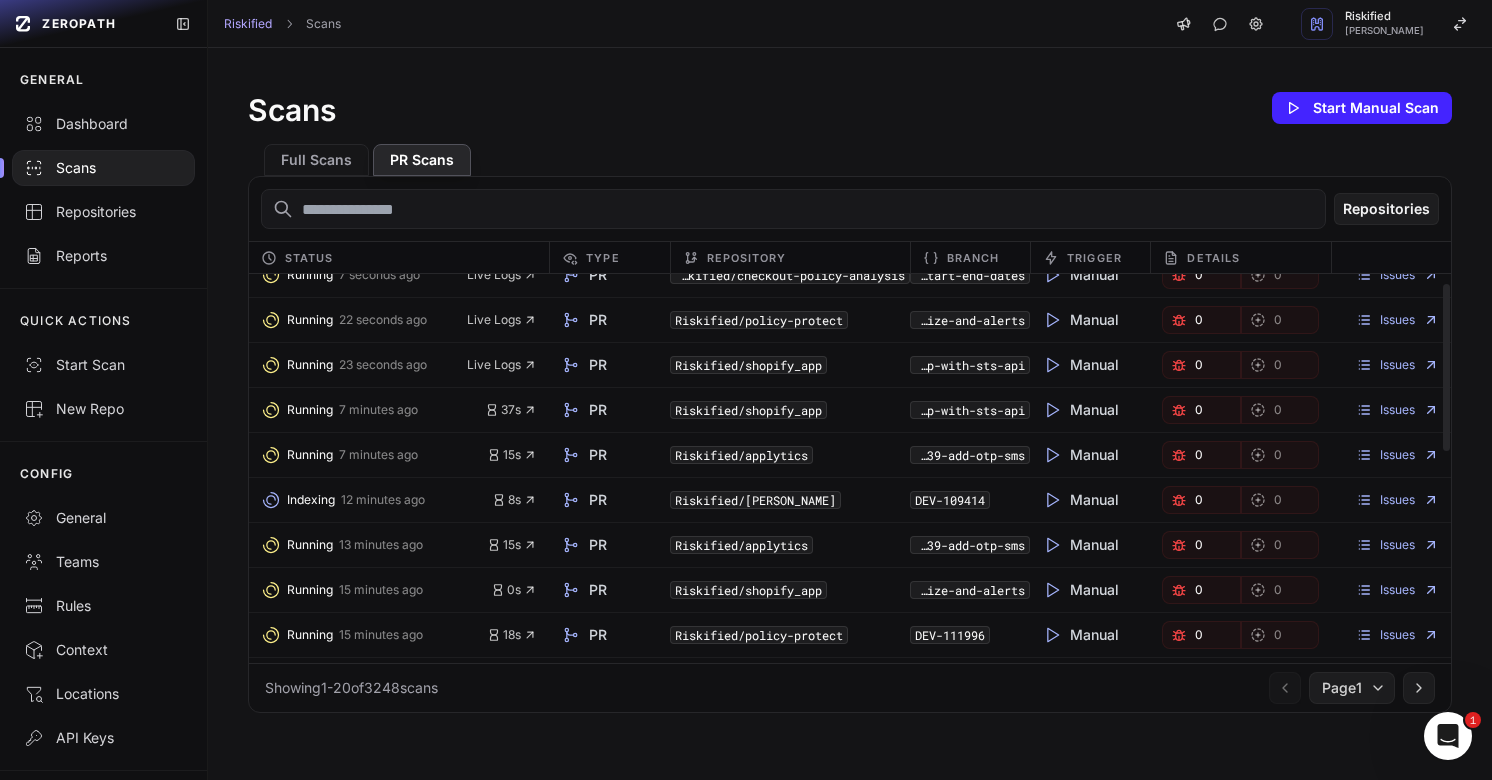 click on "Riskified/shopify_app" at bounding box center [748, 590] 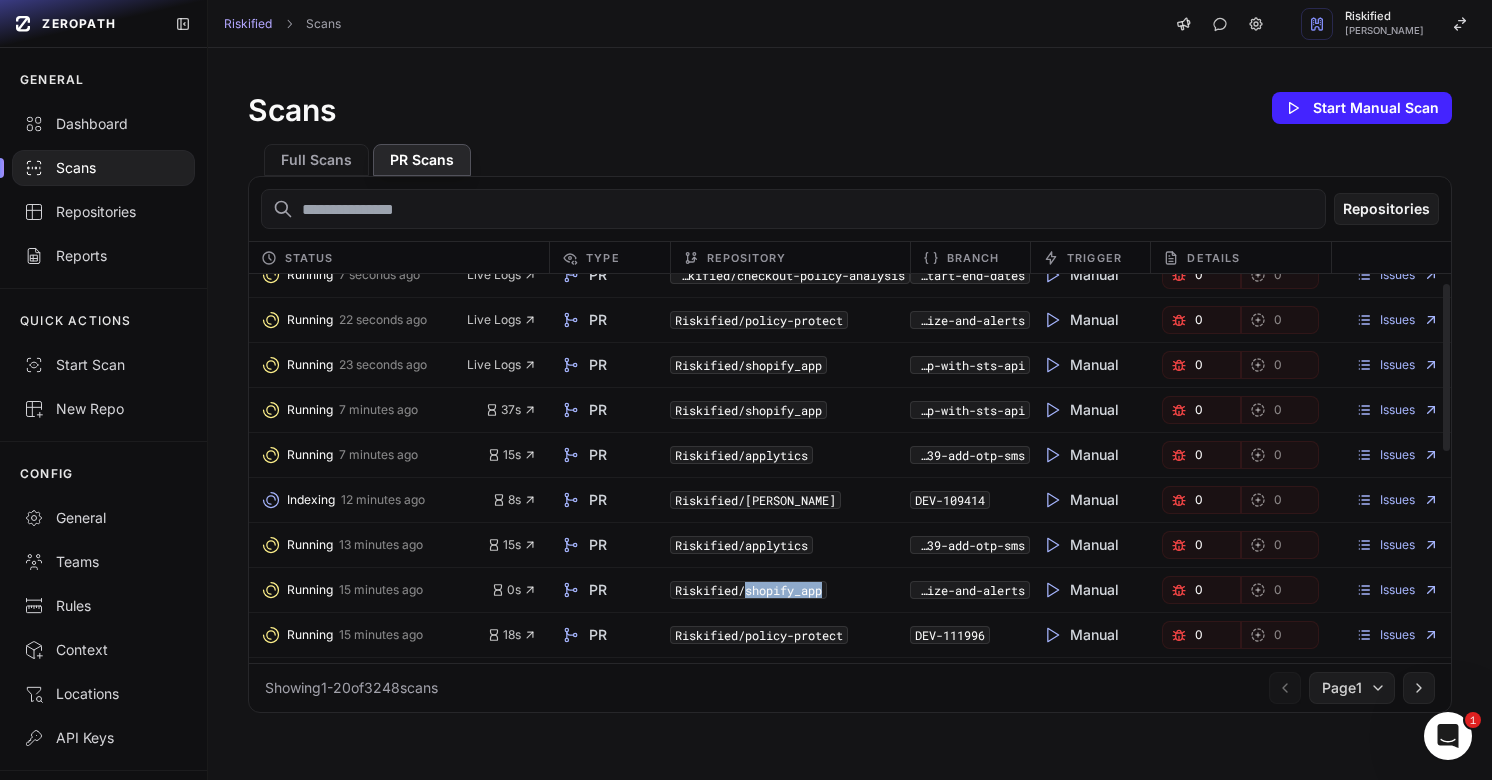 click on "Riskified/shopify_app" at bounding box center [748, 590] 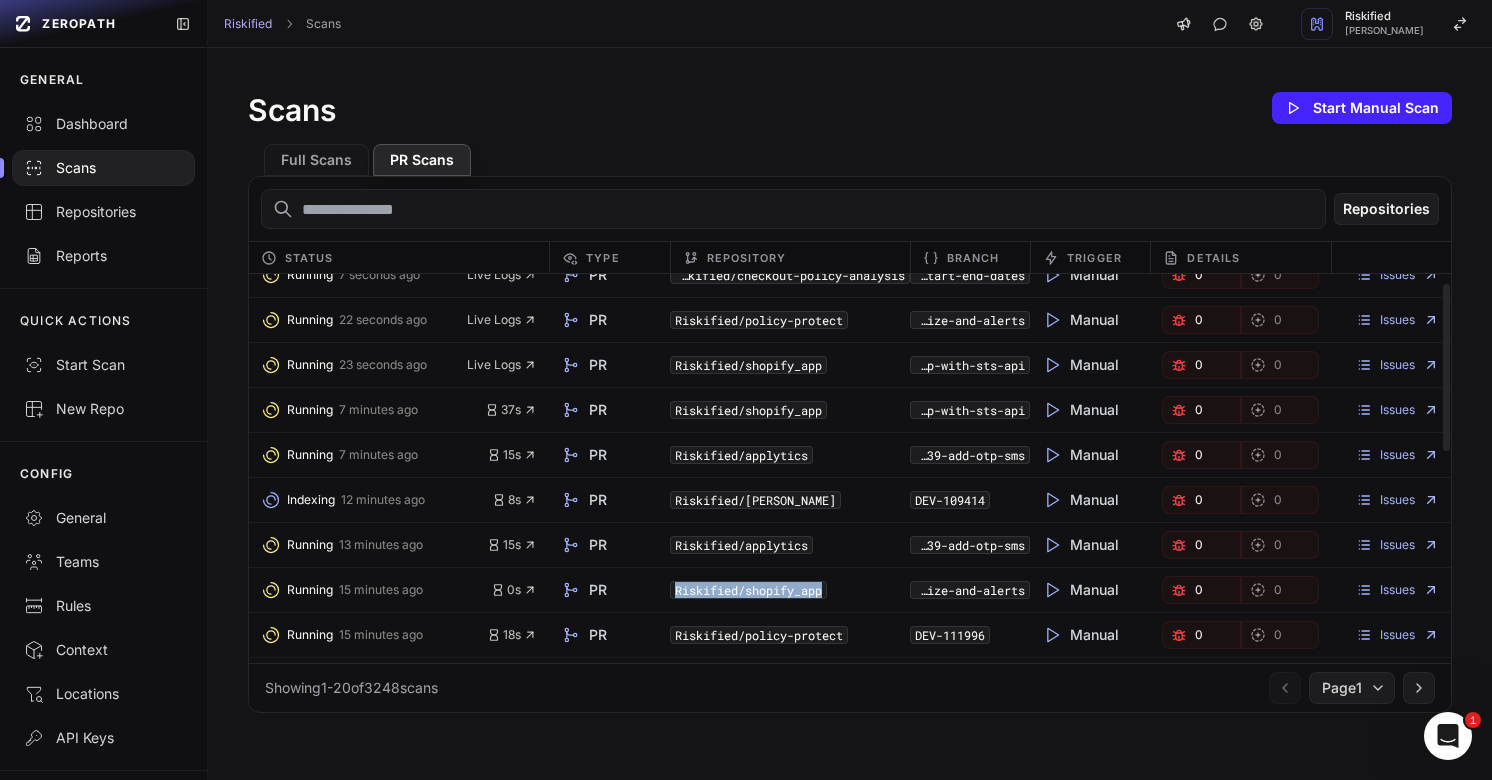 click on "Riskified/shopify_app" at bounding box center (748, 590) 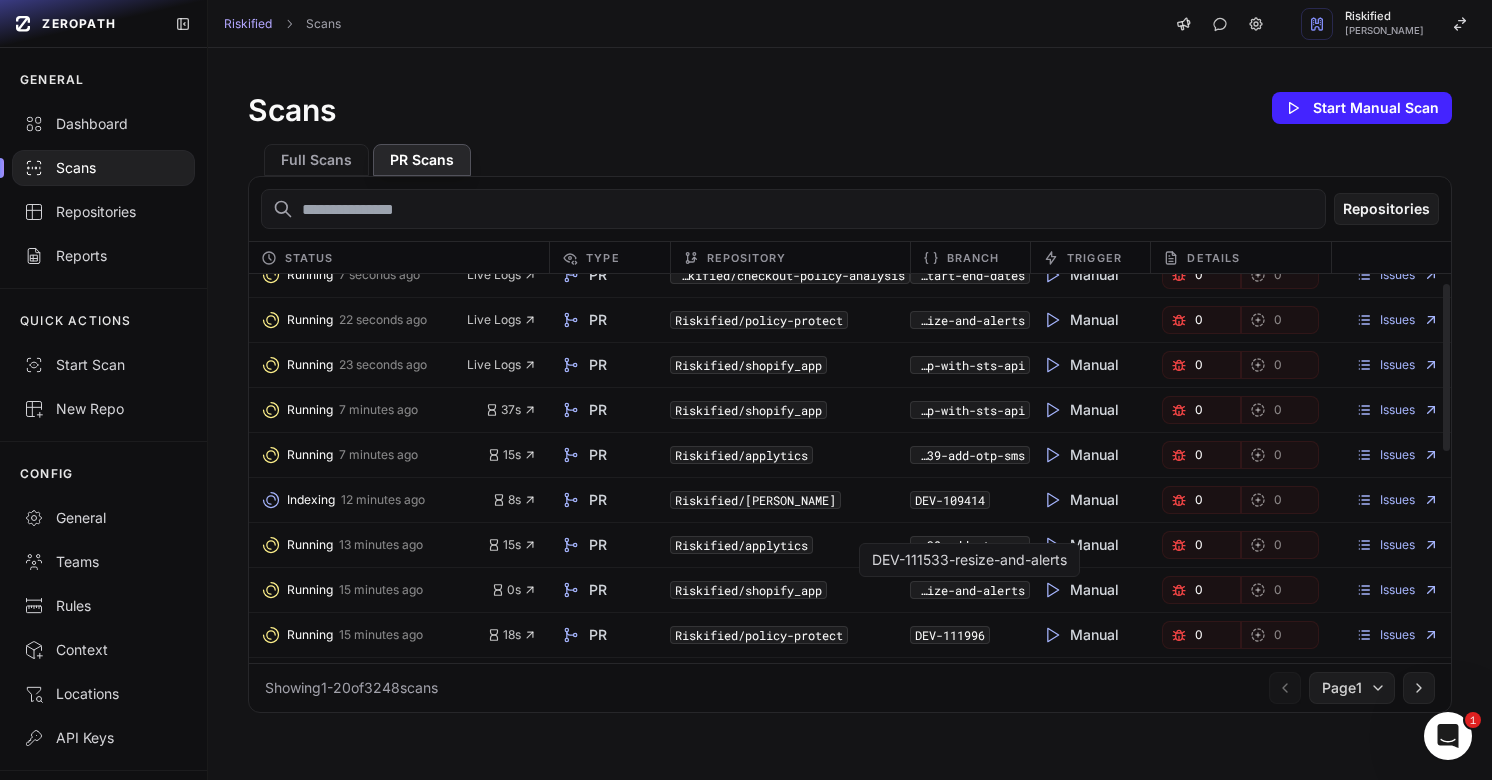 click on "DEV-111533-resize-and-alerts" at bounding box center (969, 560) 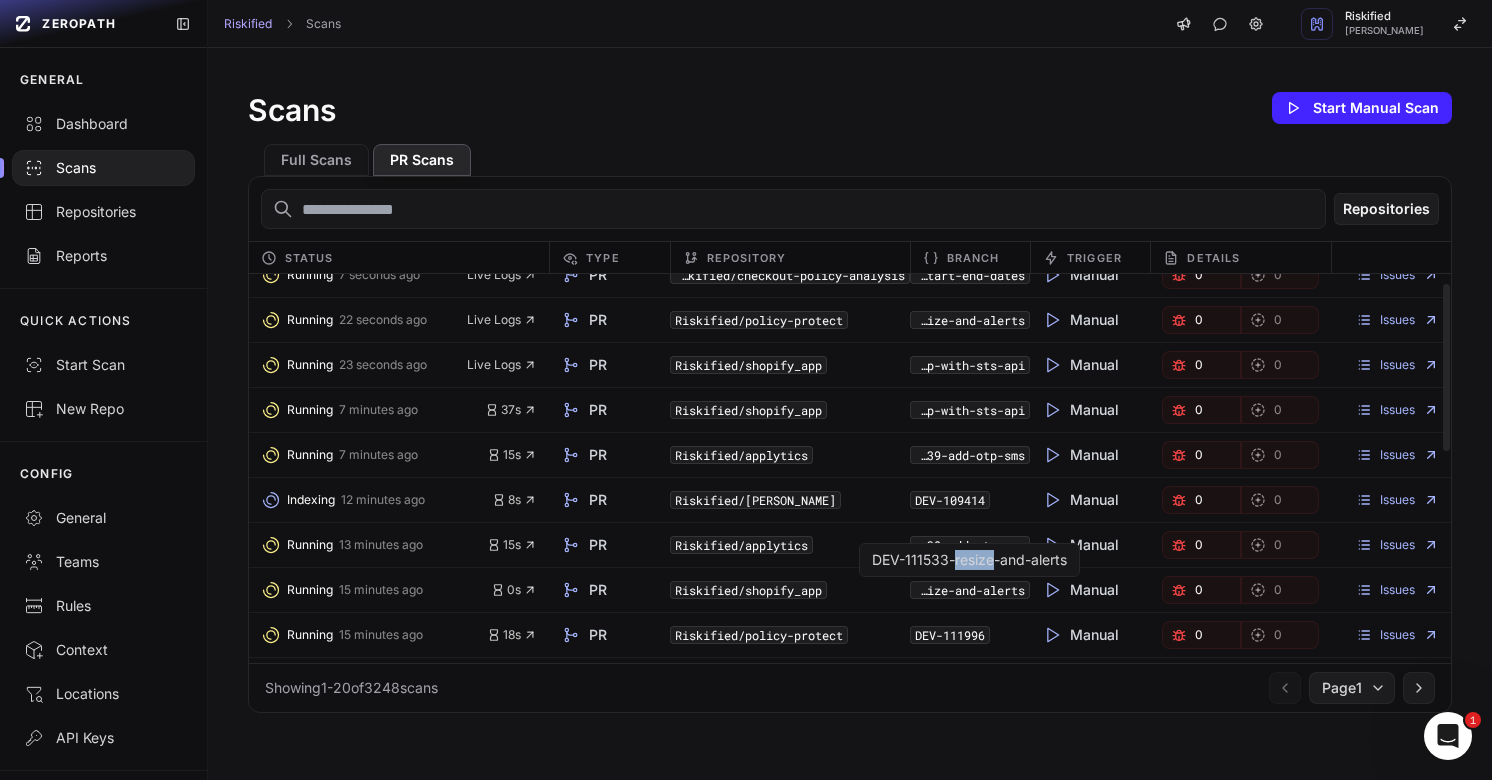 click on "DEV-111533-resize-and-alerts" at bounding box center (969, 560) 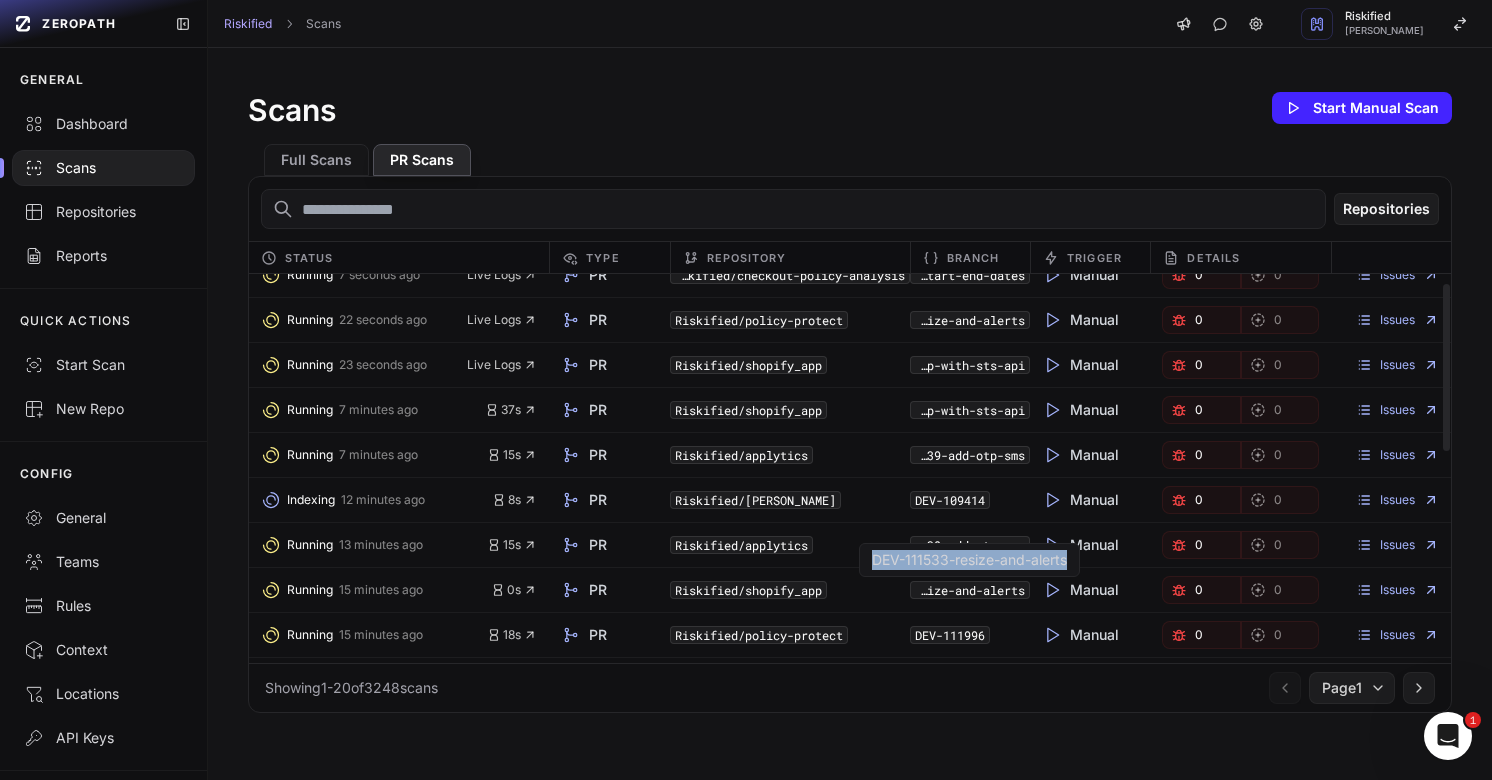 click on "DEV-111533-resize-and-alerts" at bounding box center (969, 560) 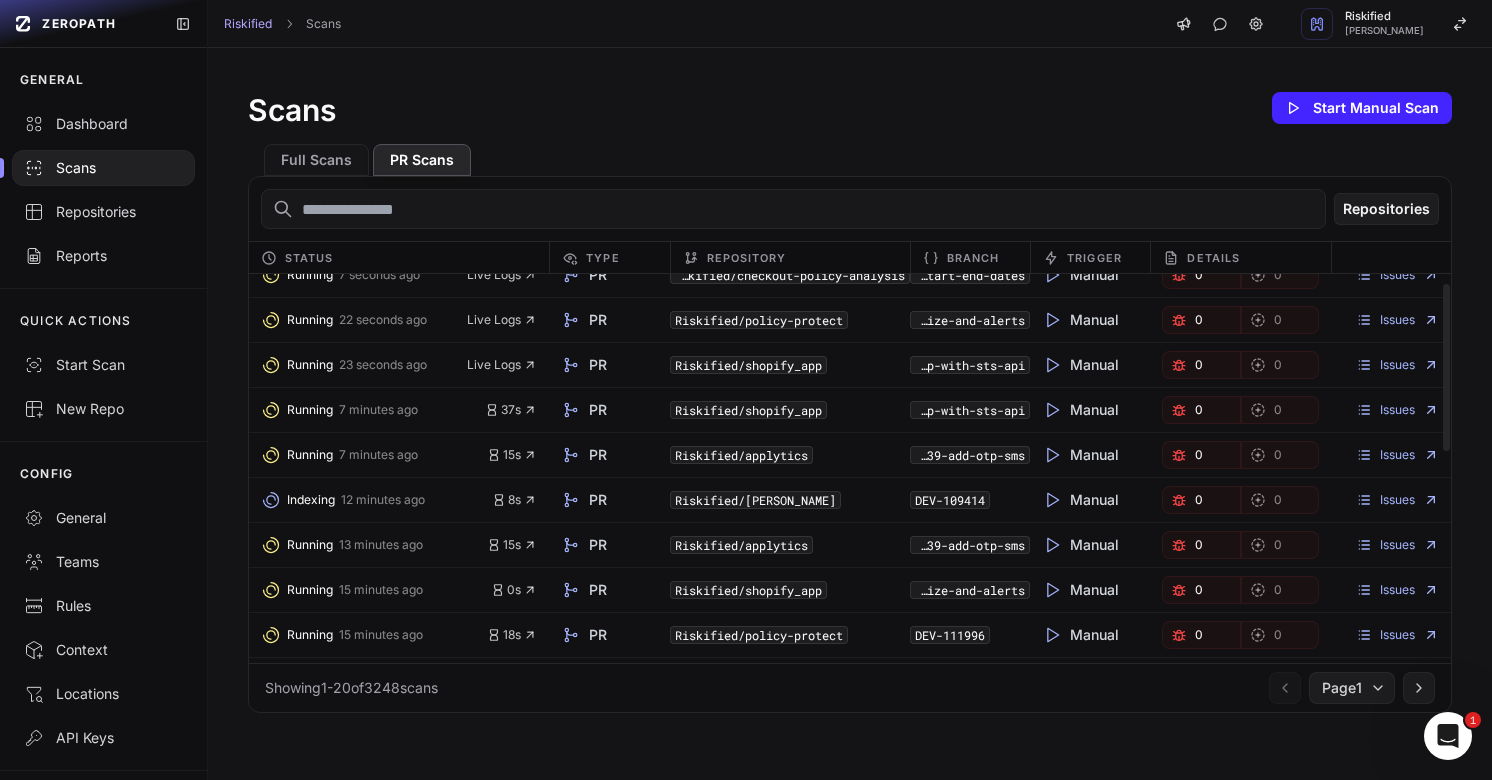 copy on "DEV-111533-resize-and-alerts" 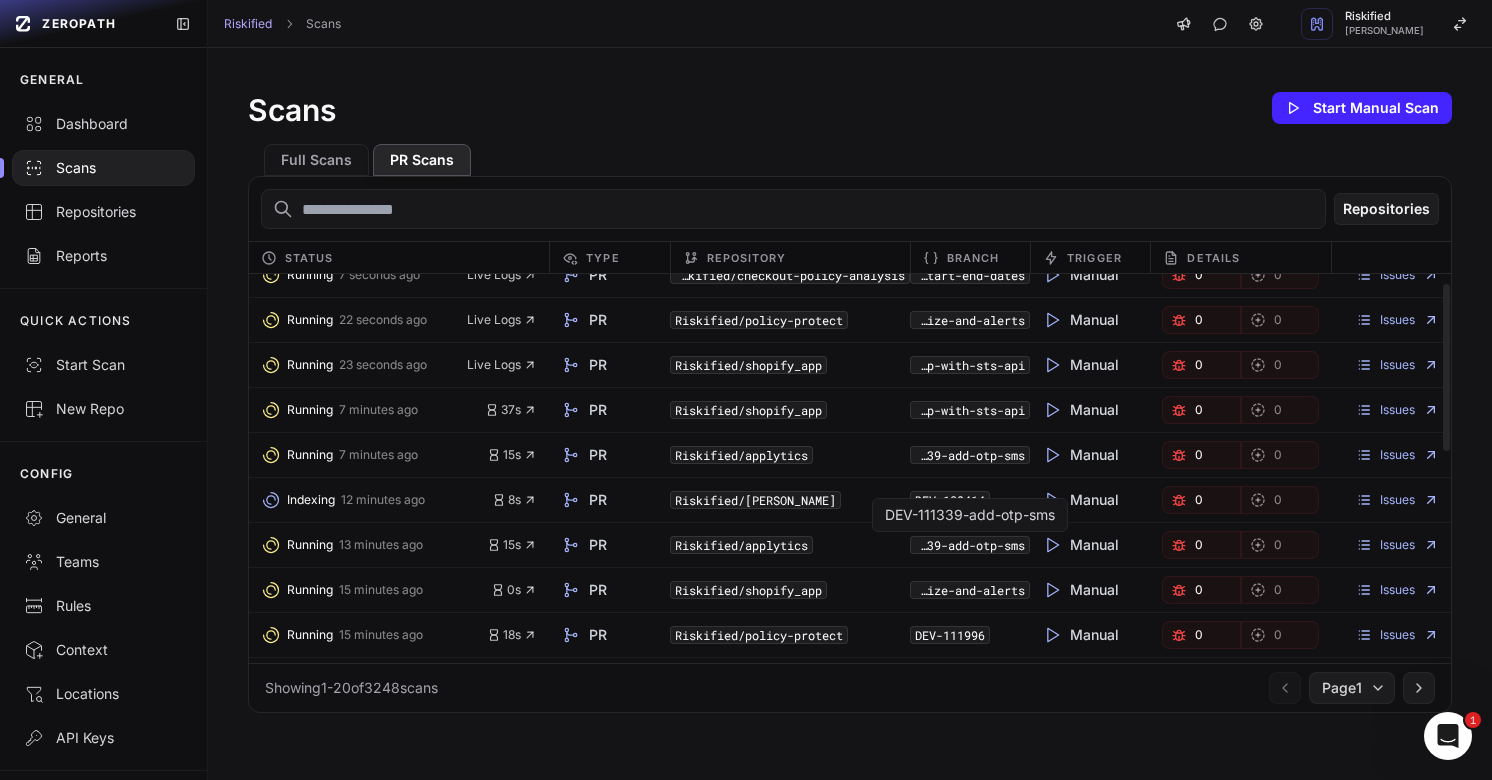 click on "DEV-111339-add-otp-sms" at bounding box center [970, 545] 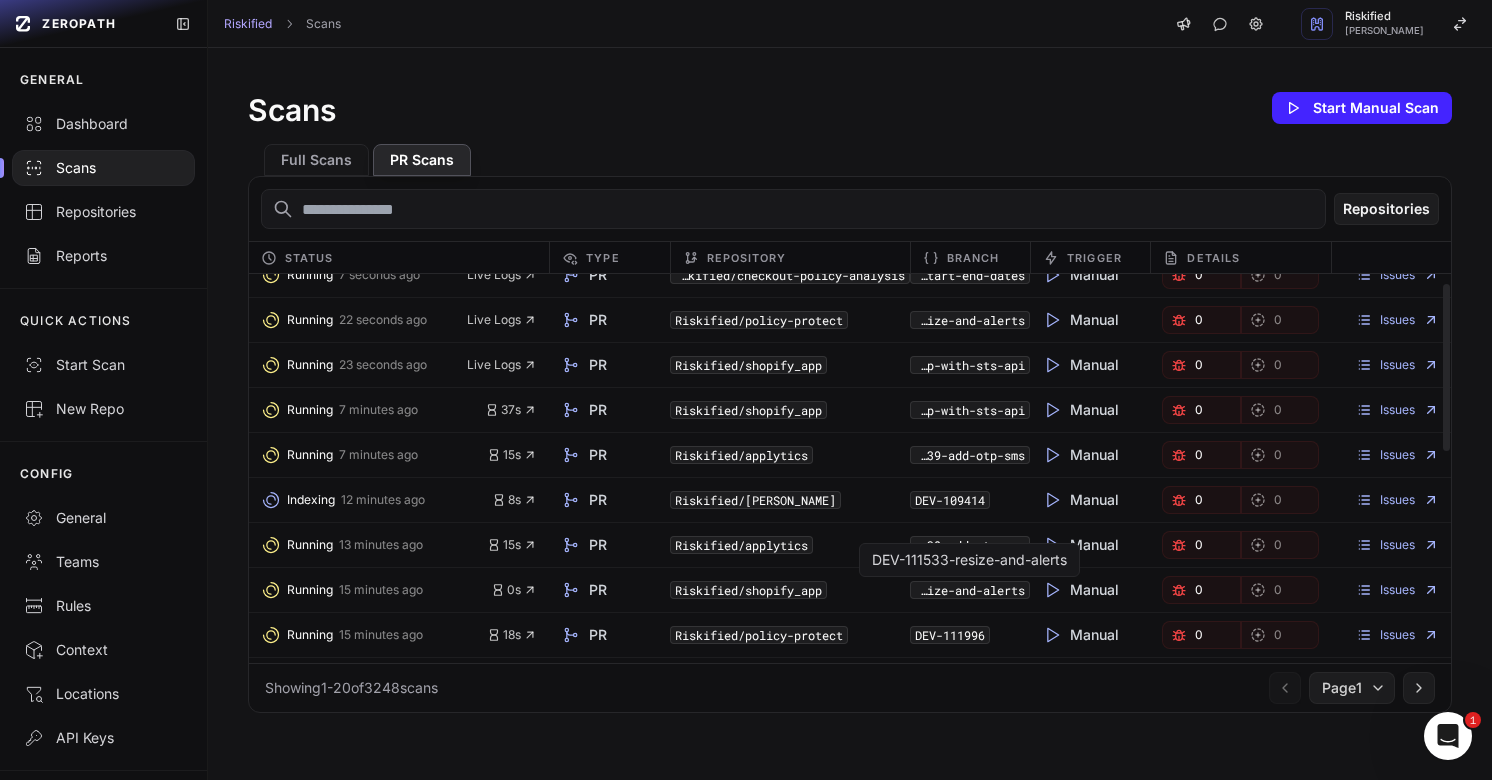 click on "DEV-111533-resize-and-alerts" at bounding box center (969, 560) 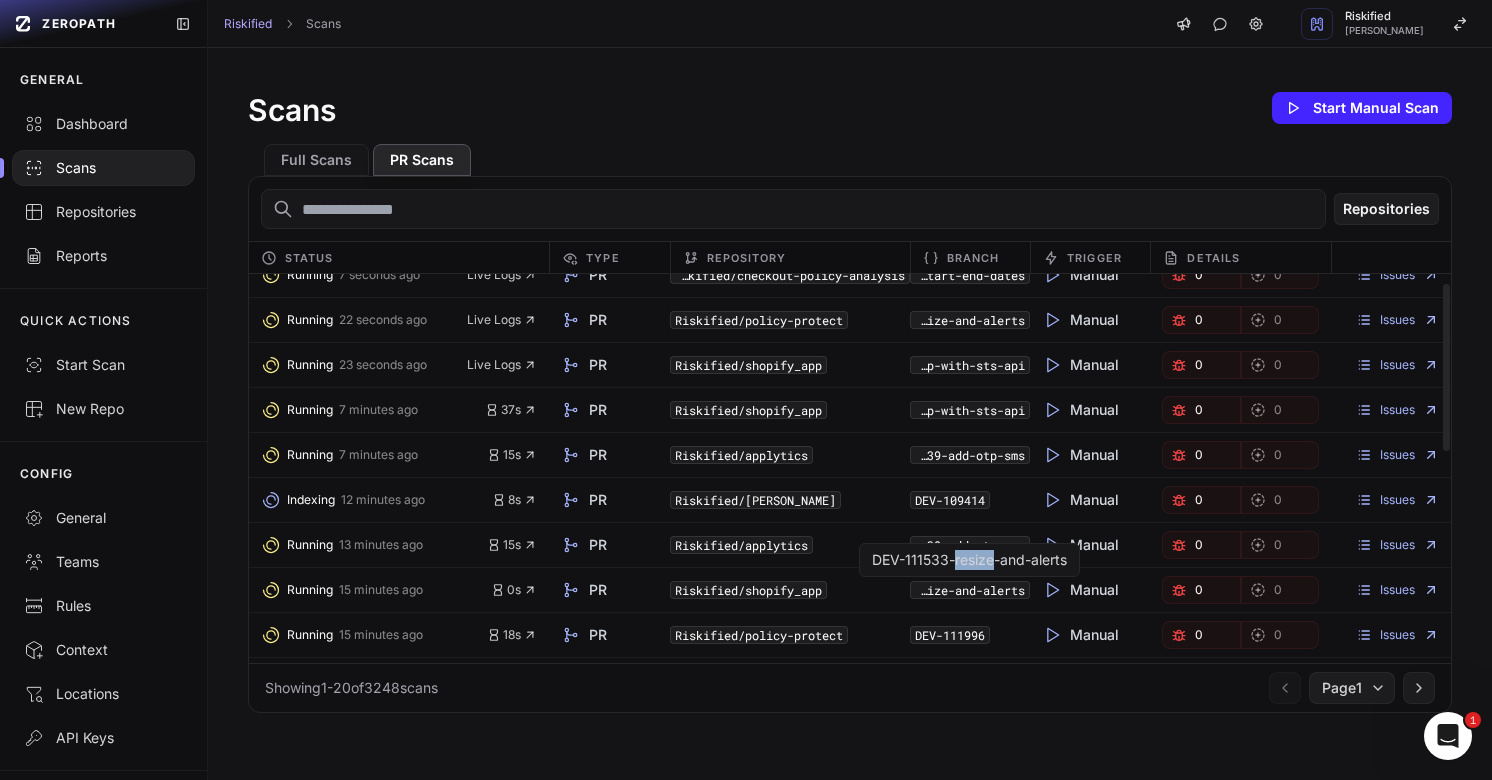 click on "DEV-111533-resize-and-alerts" at bounding box center [969, 560] 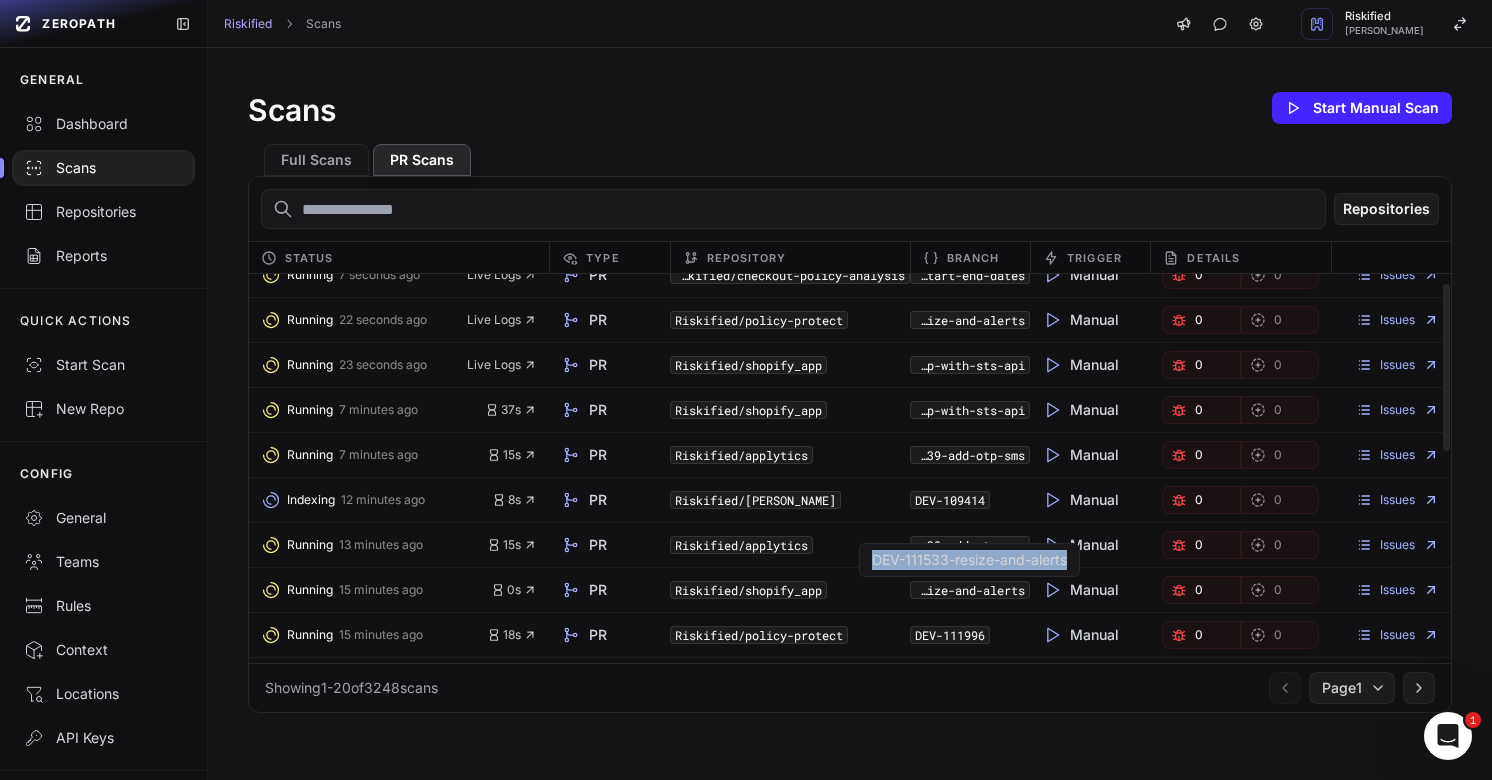 click on "DEV-111533-resize-and-alerts" at bounding box center (969, 560) 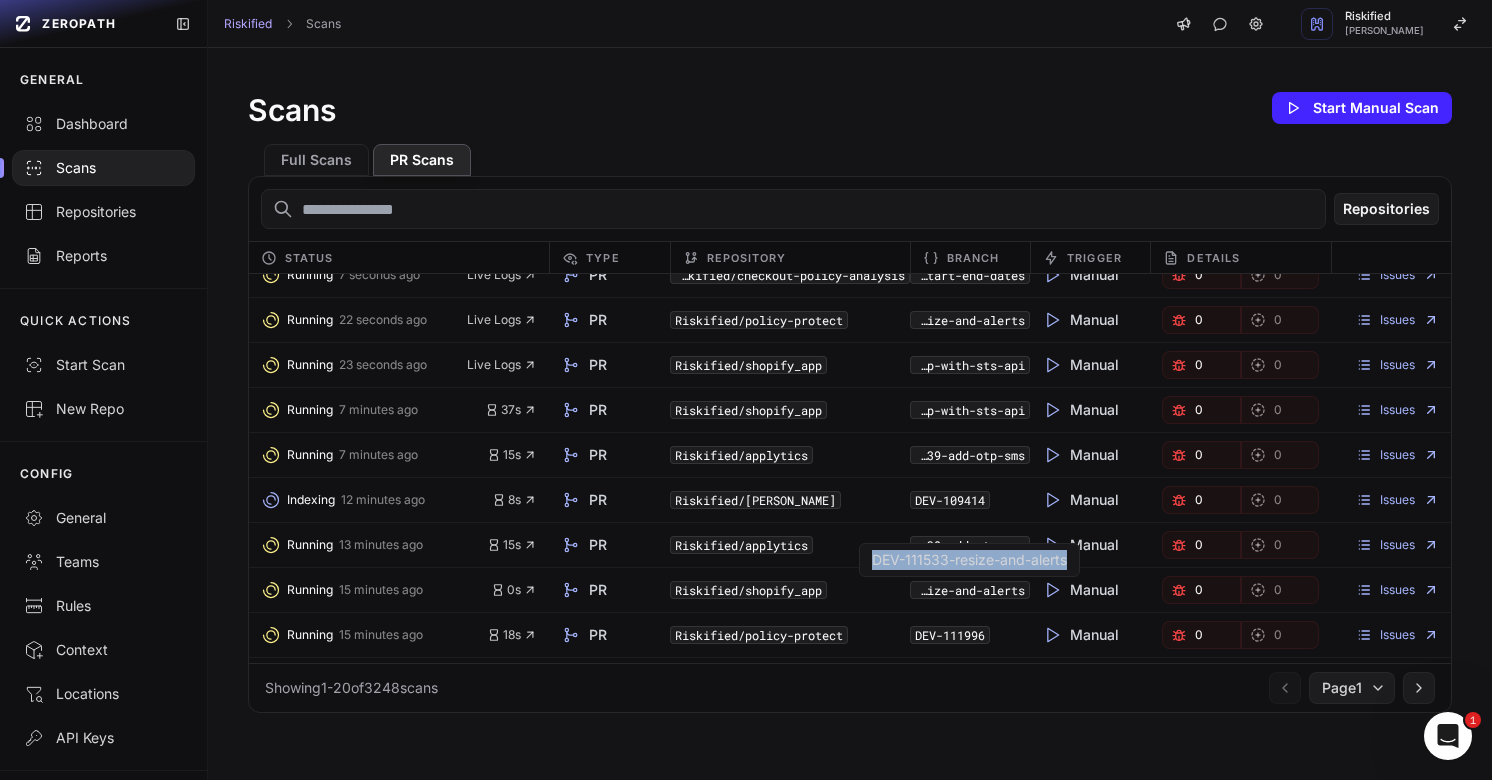 click on "DEV-111533-resize-and-alerts" at bounding box center [969, 560] 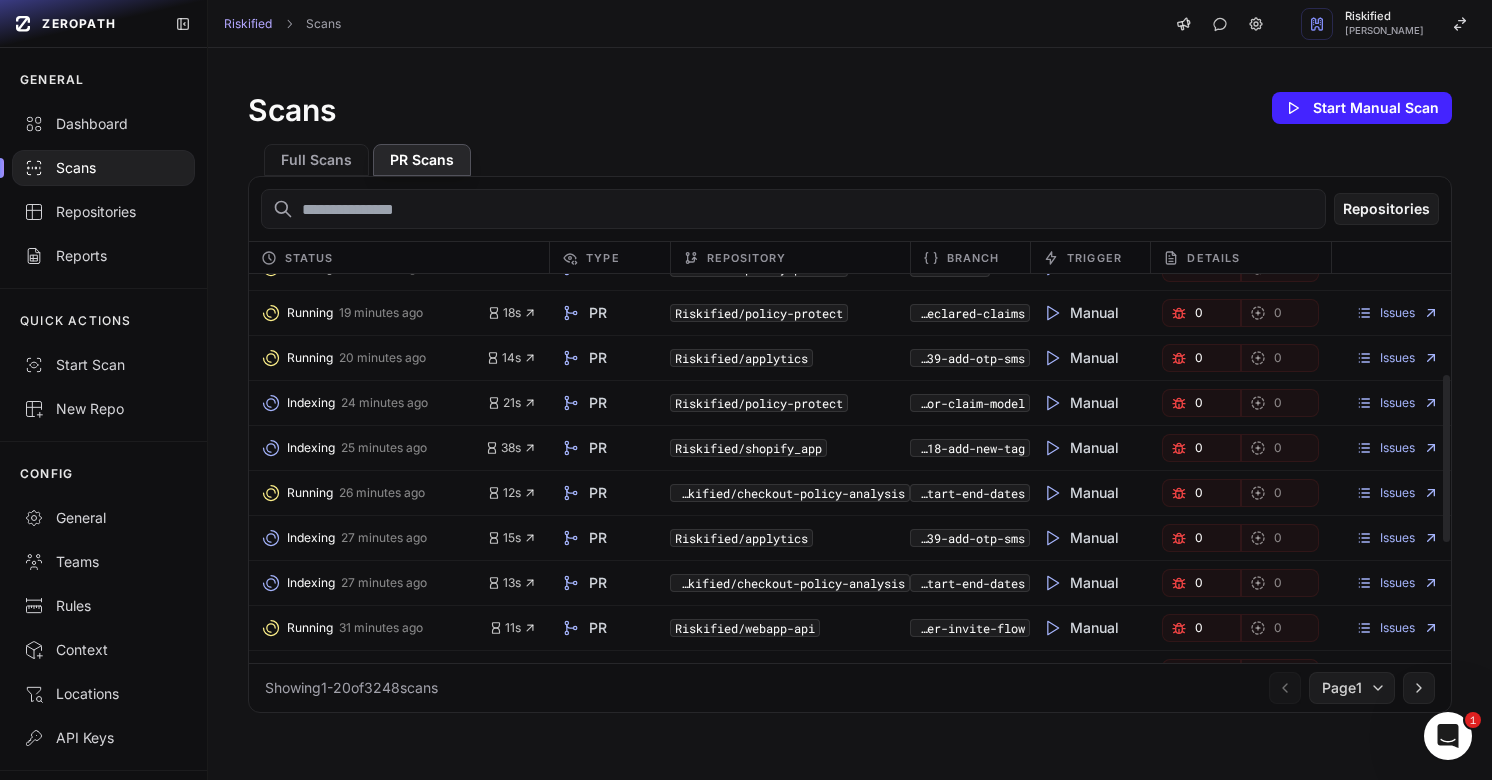 scroll, scrollTop: 511, scrollLeft: 0, axis: vertical 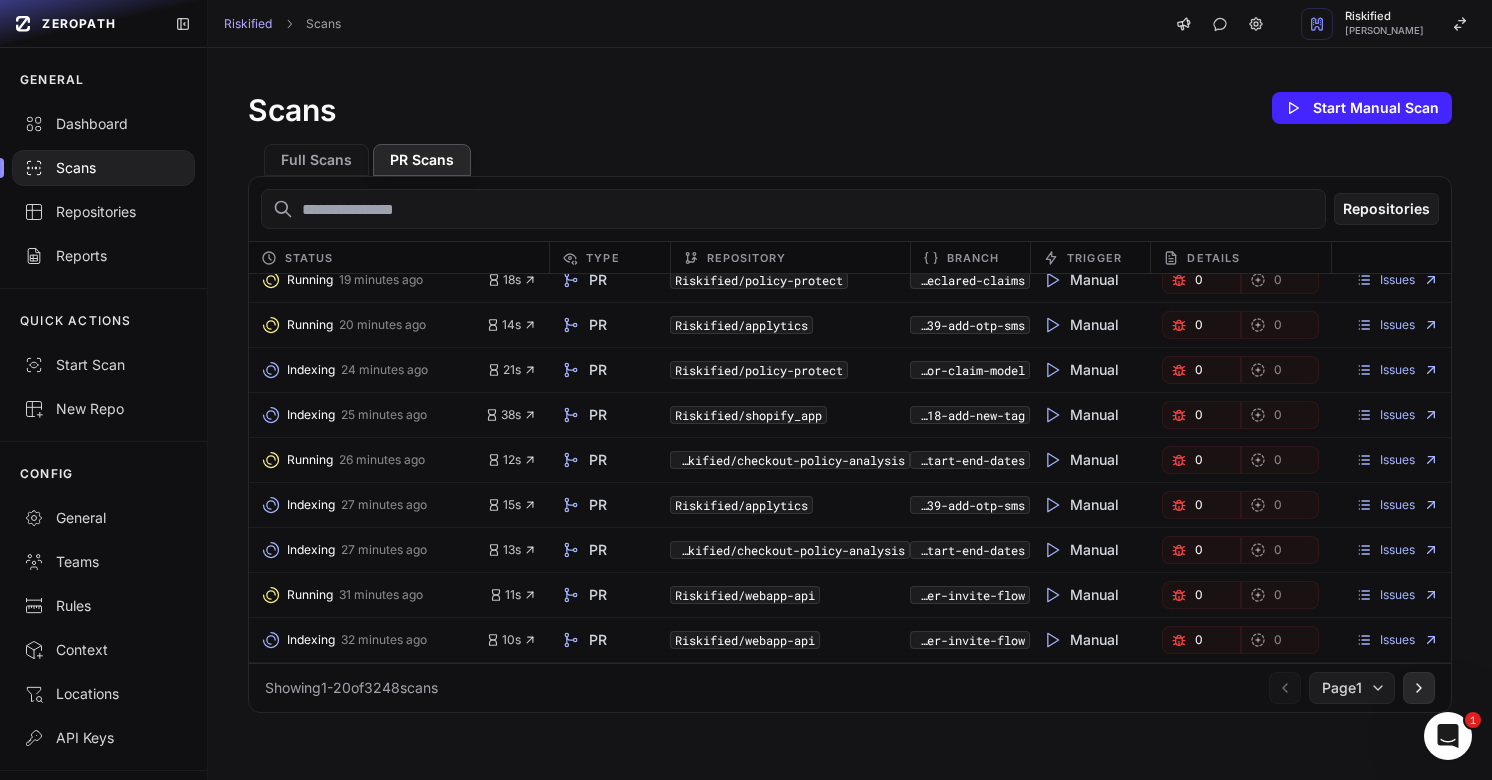 click 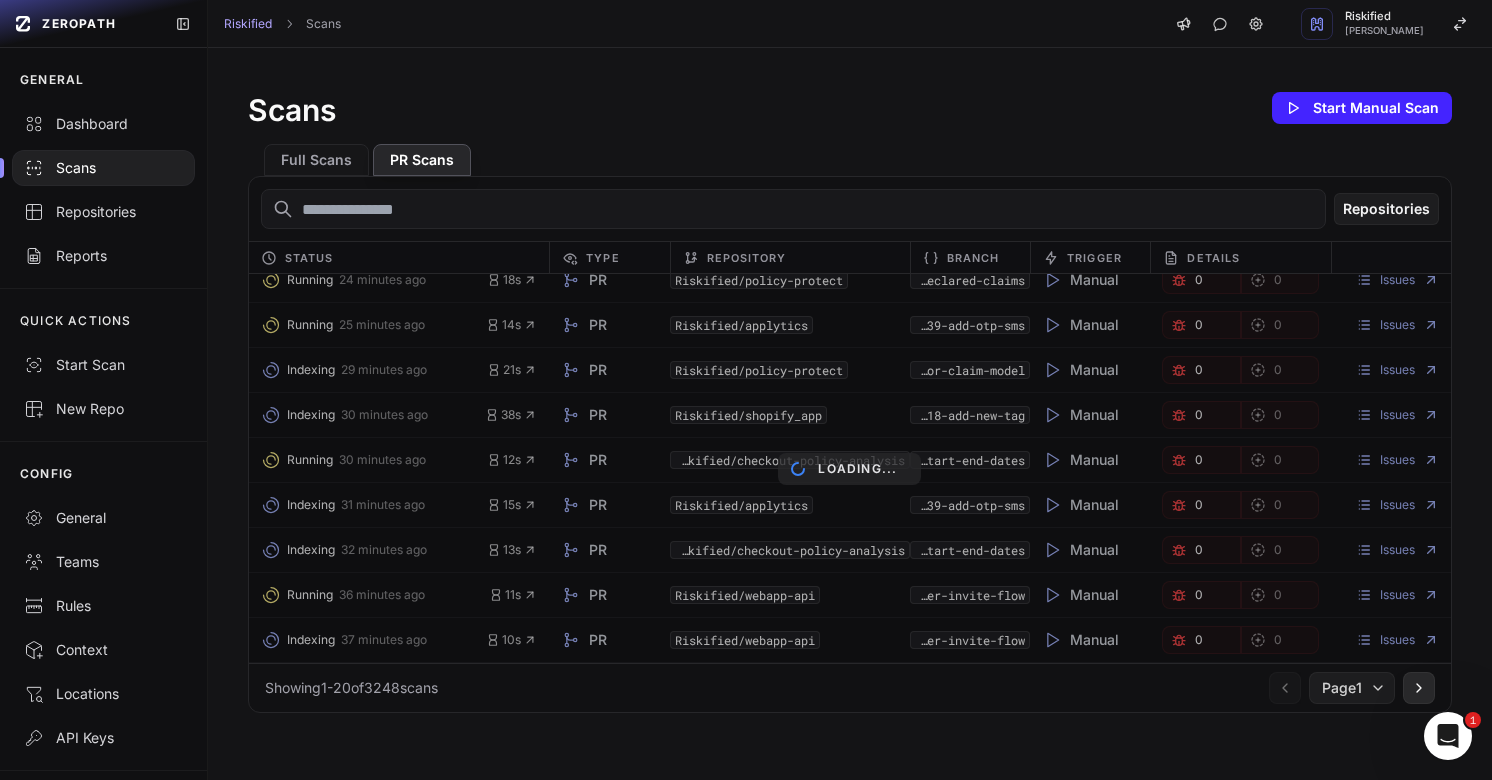 click 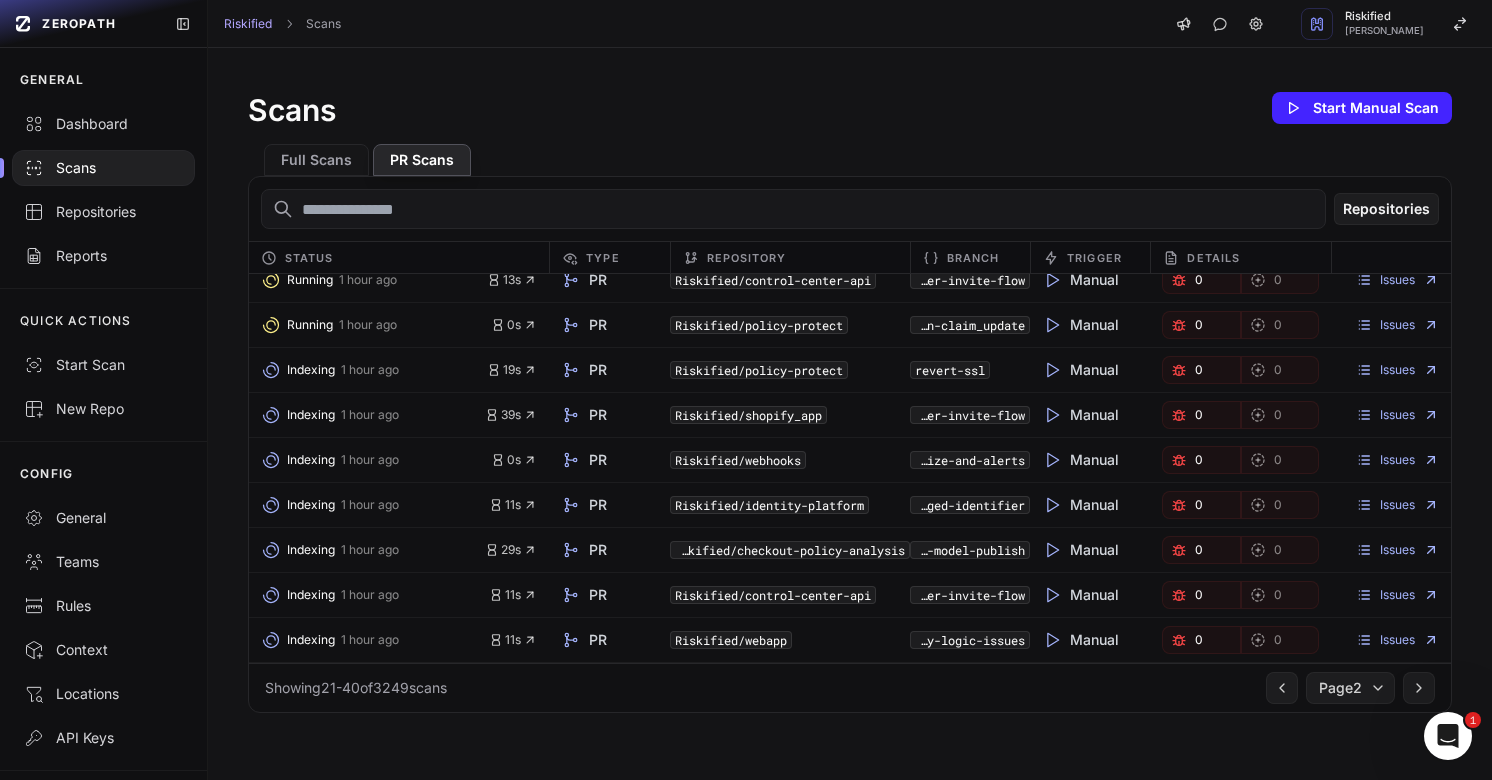 click on "Showing  21  -  40  of  3249  scans     Page  2" at bounding box center [850, 687] 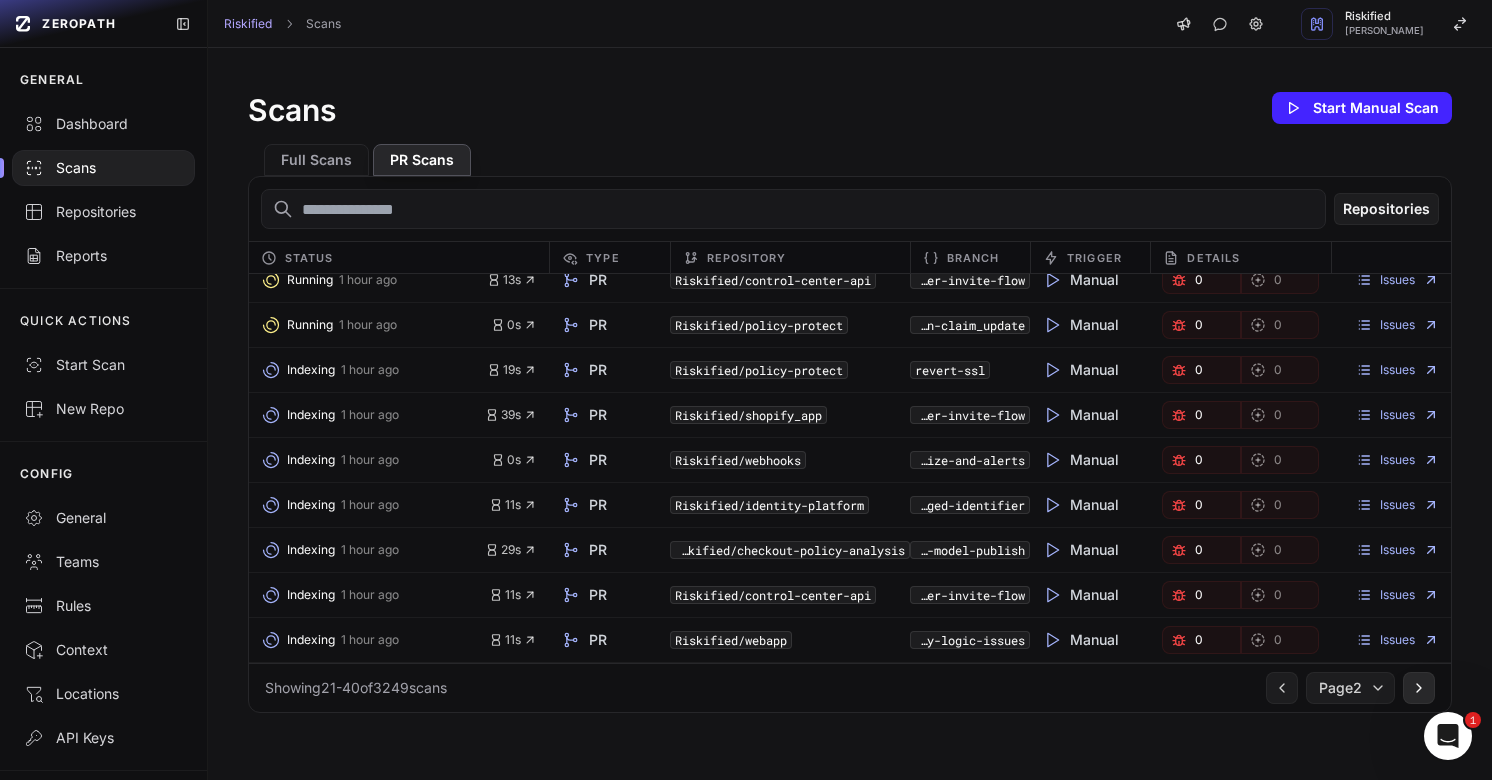 click 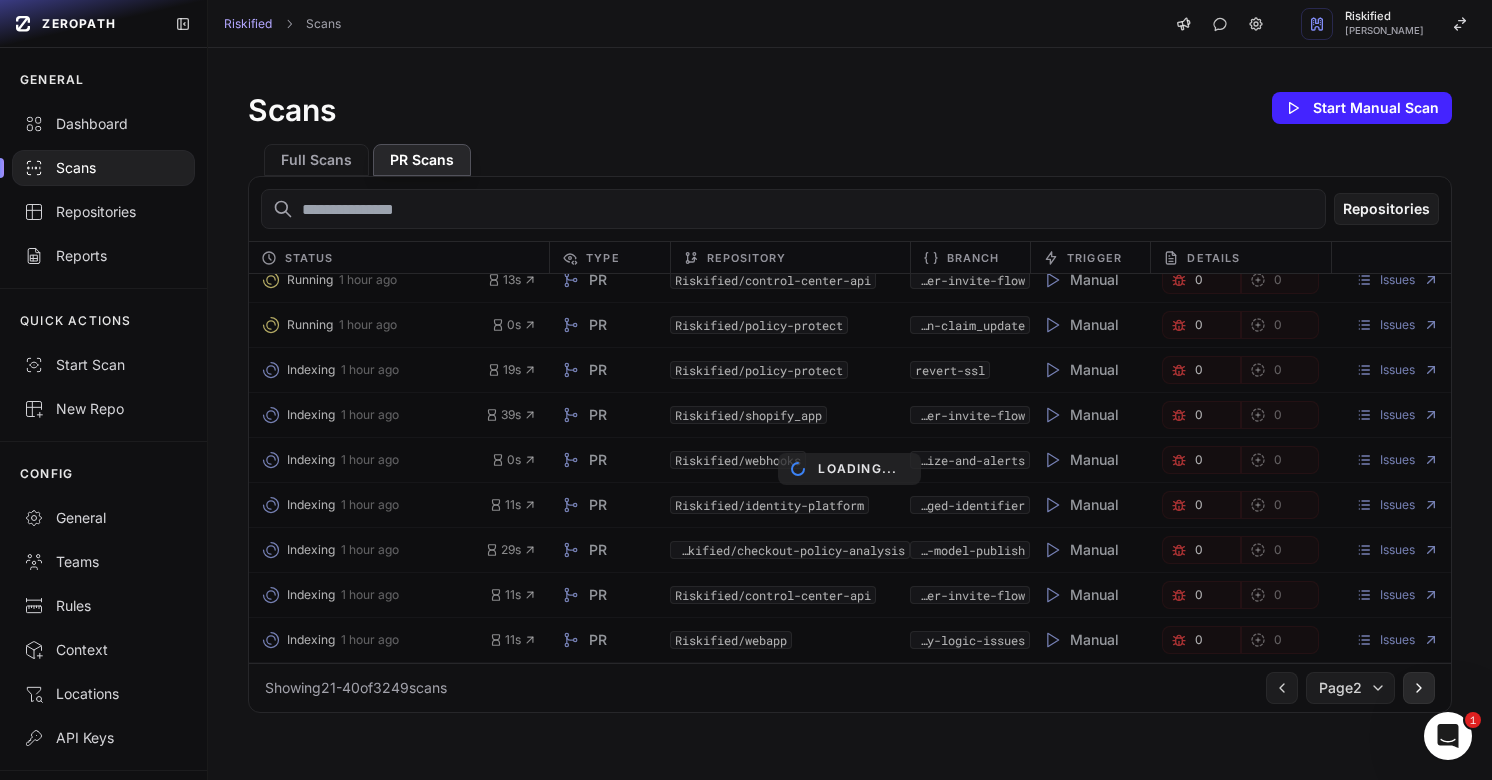 click 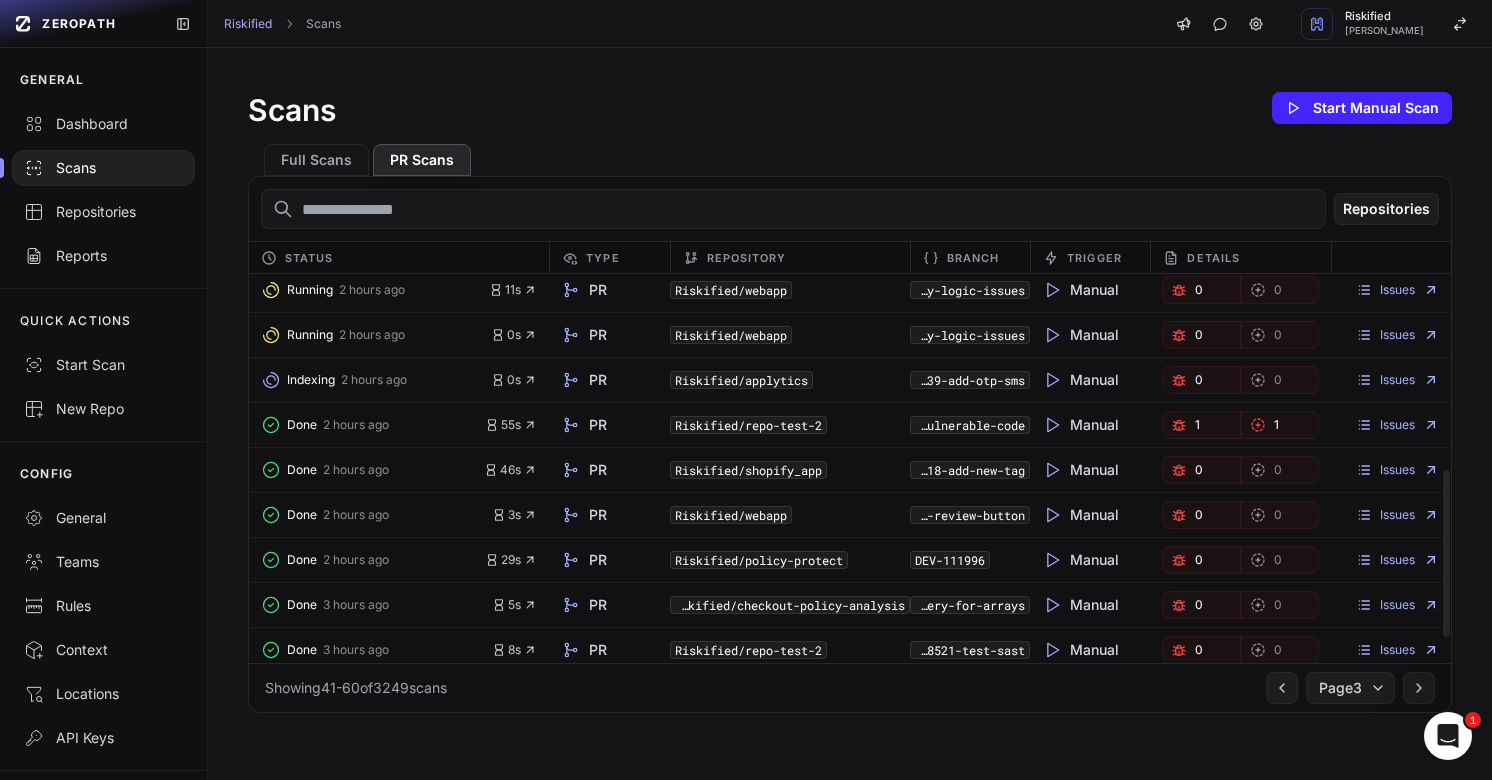 scroll, scrollTop: 454, scrollLeft: 0, axis: vertical 